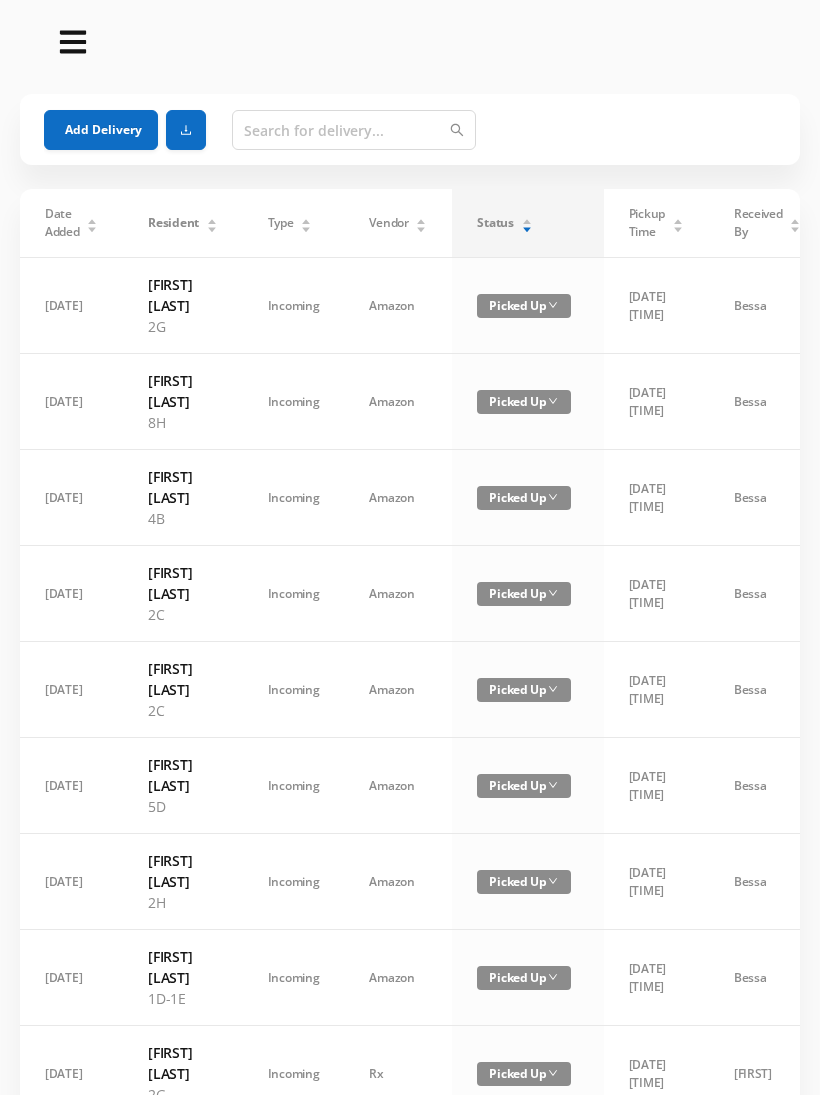 scroll, scrollTop: 0, scrollLeft: 0, axis: both 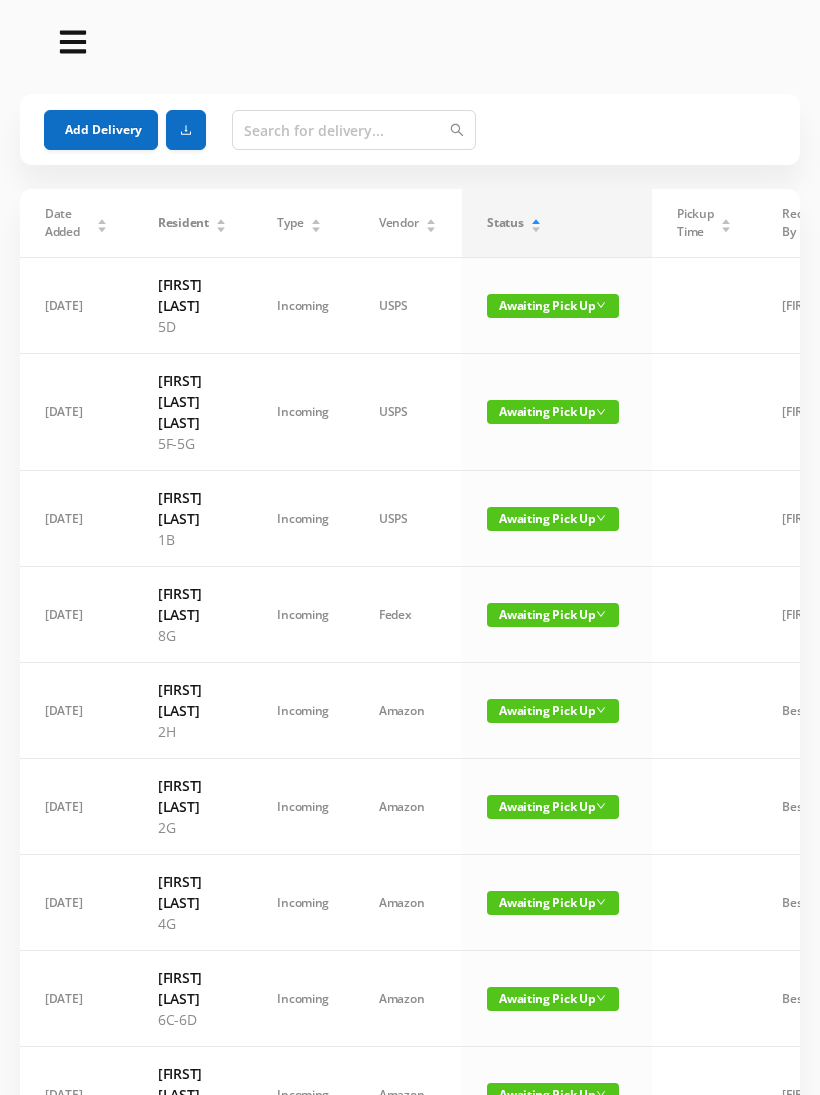 click on "Add Delivery" at bounding box center (101, 130) 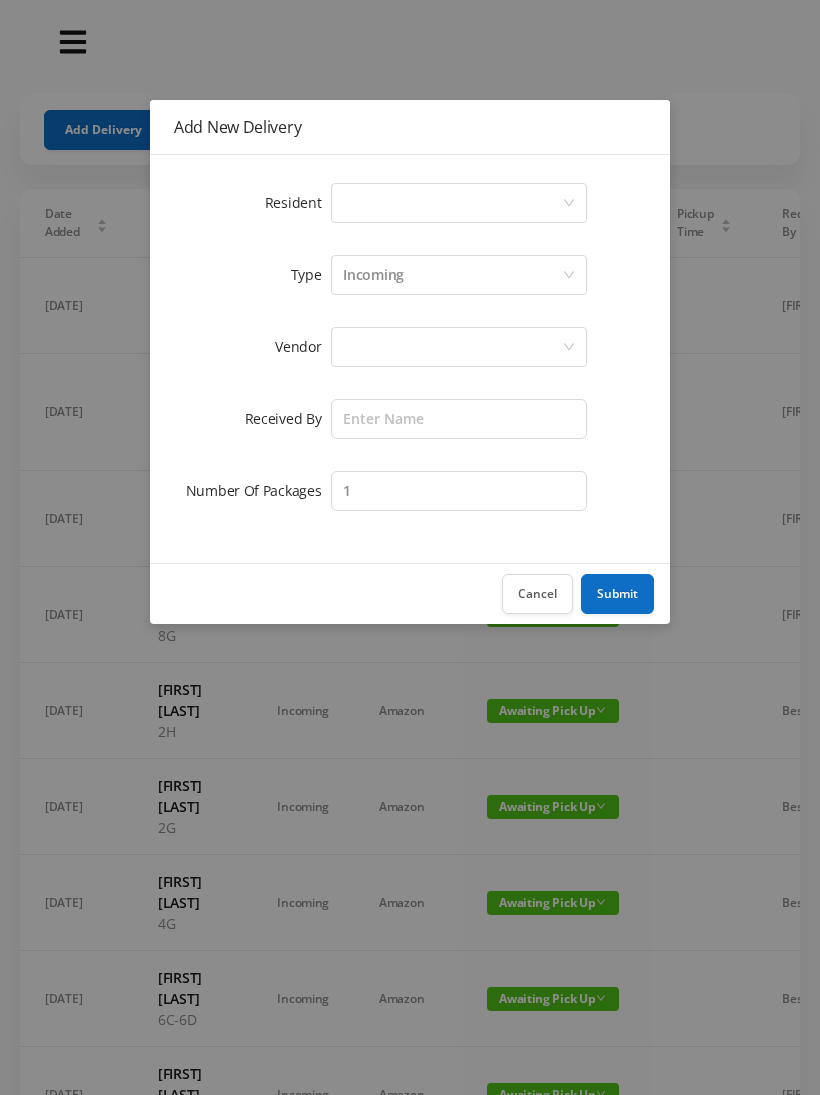 click on "Select a person" at bounding box center (452, 203) 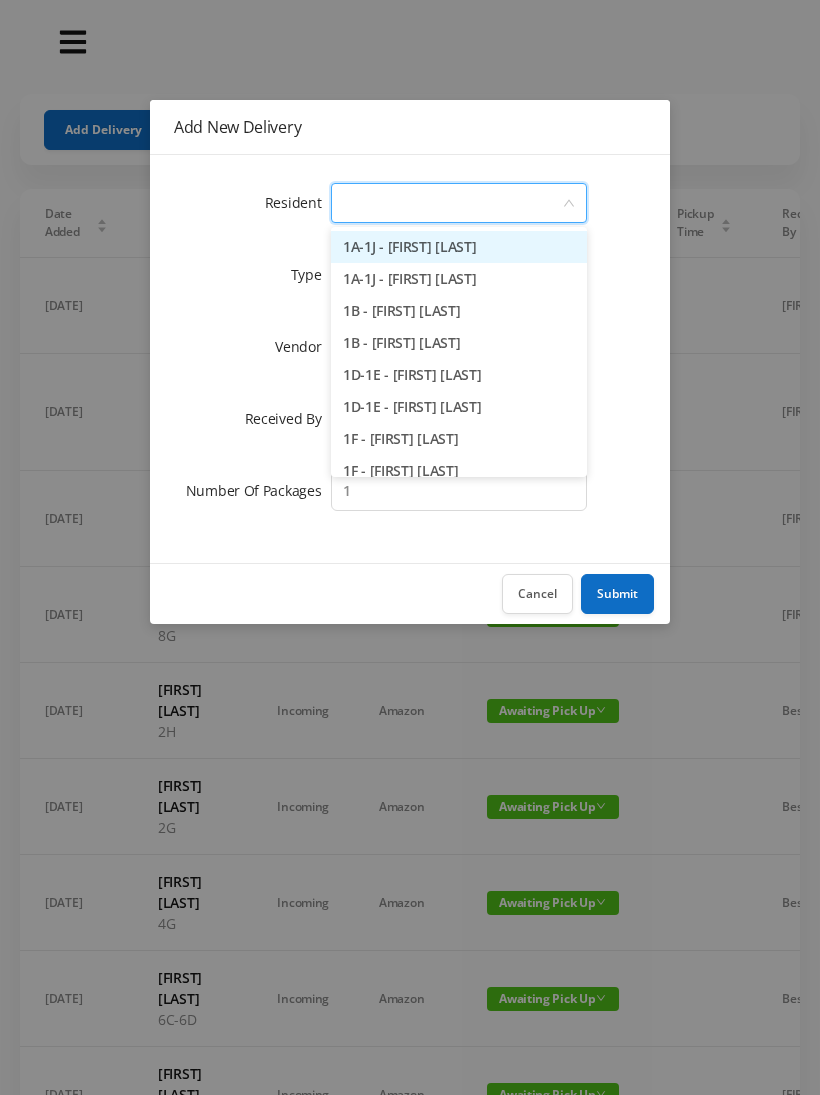 click at bounding box center (452, 203) 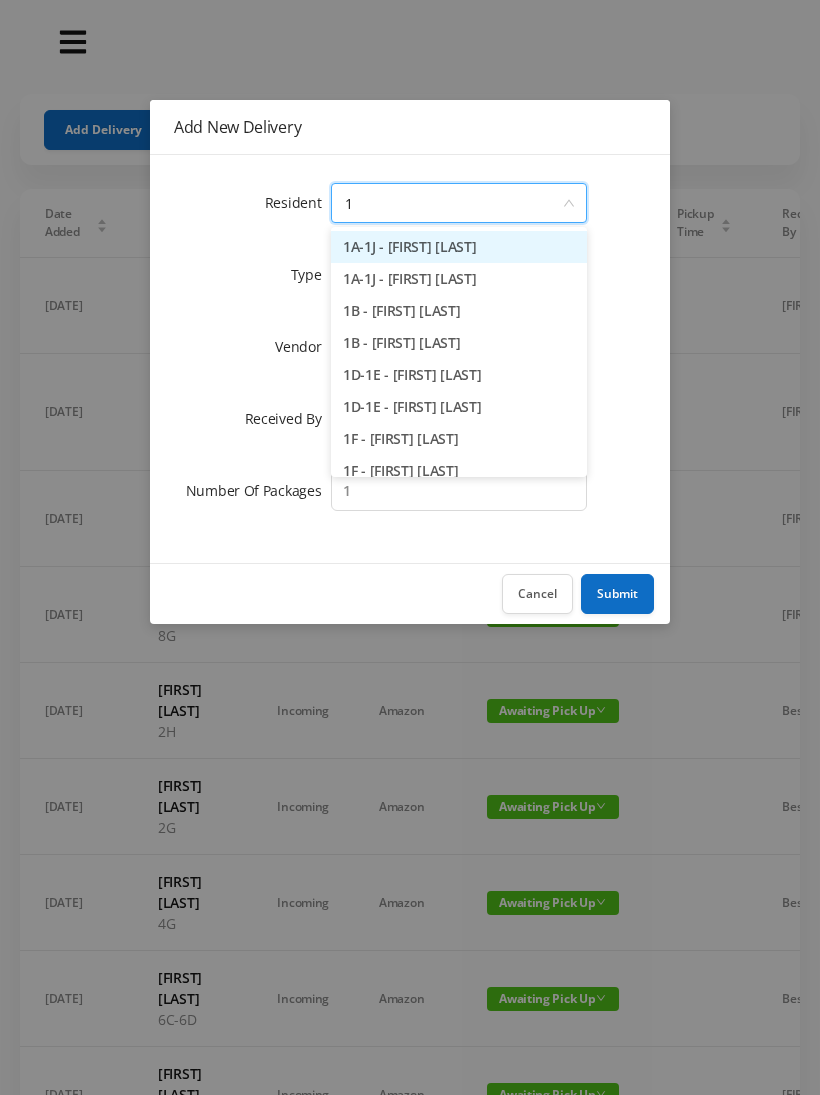 type on "1b" 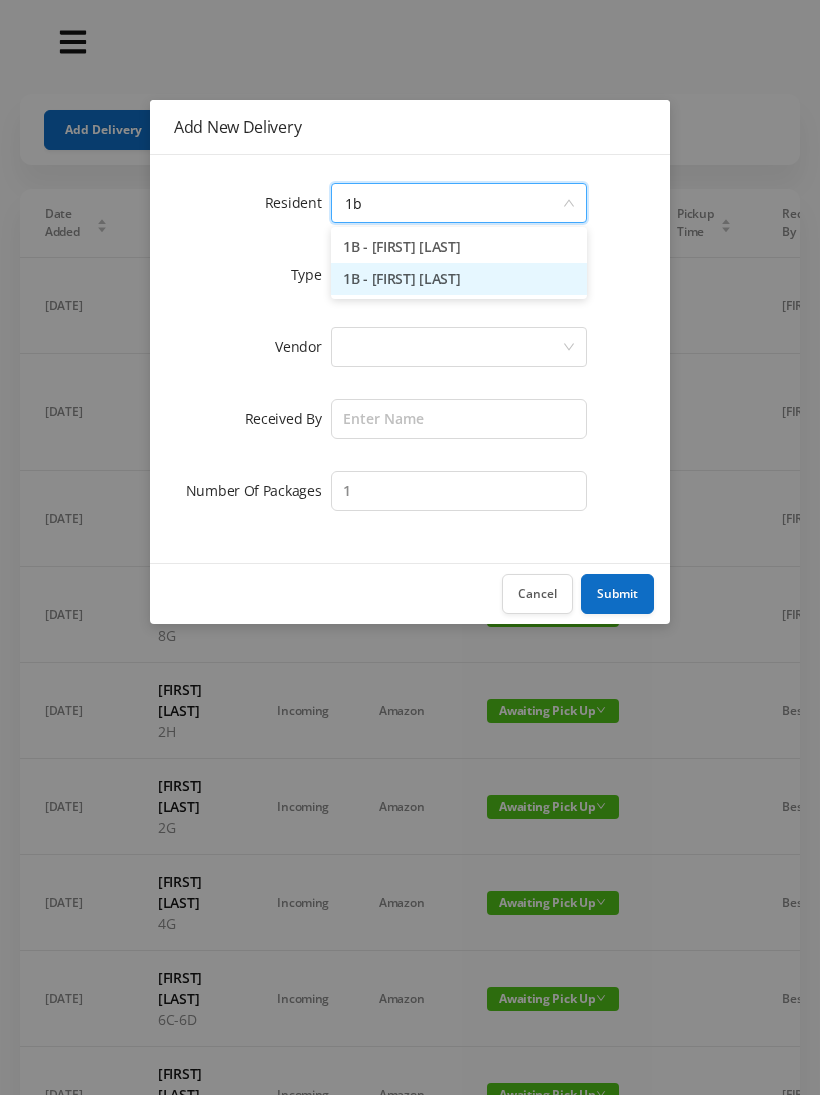 click on "1B - [FIRST] [LAST]" at bounding box center [459, 279] 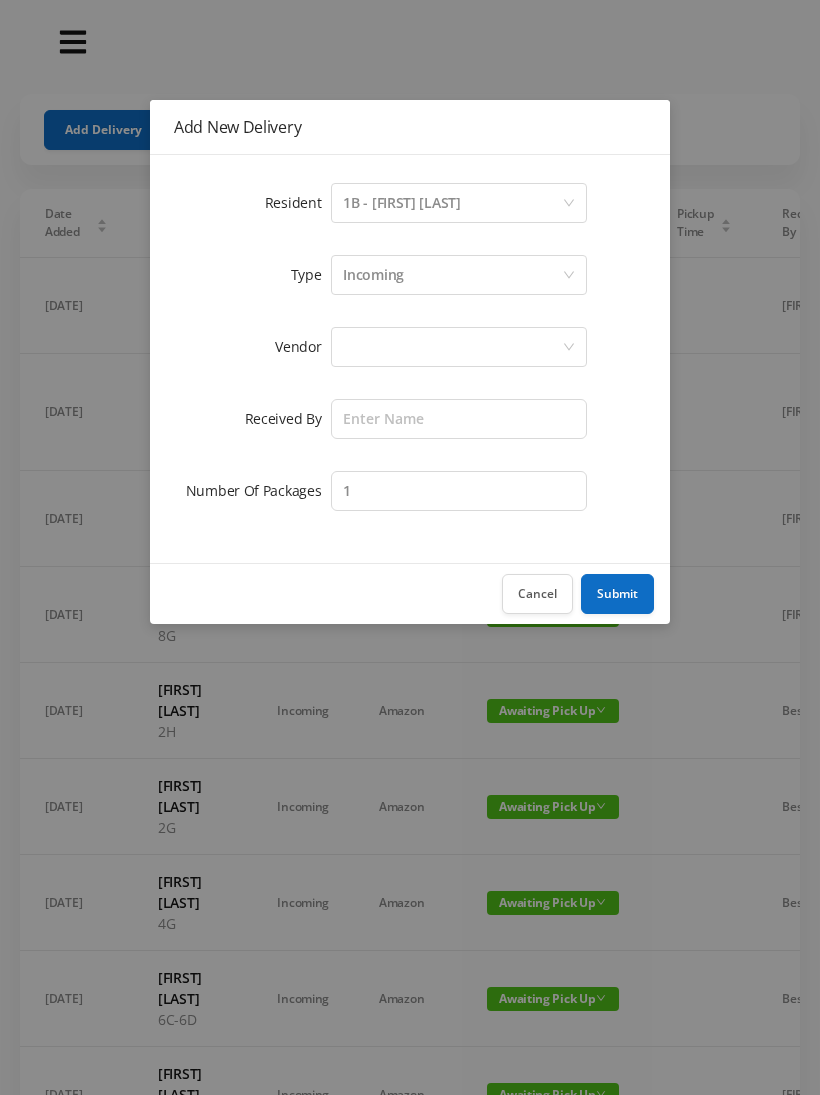 click at bounding box center [452, 347] 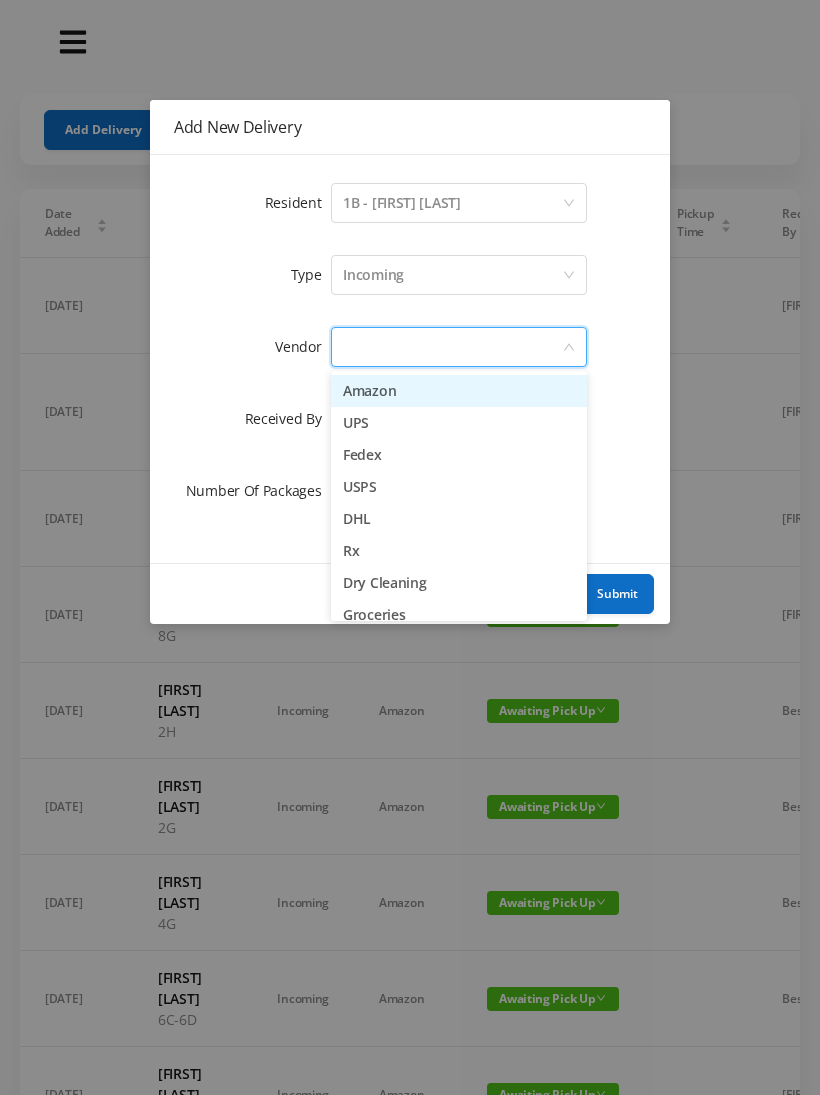 click on "Amazon" at bounding box center (459, 391) 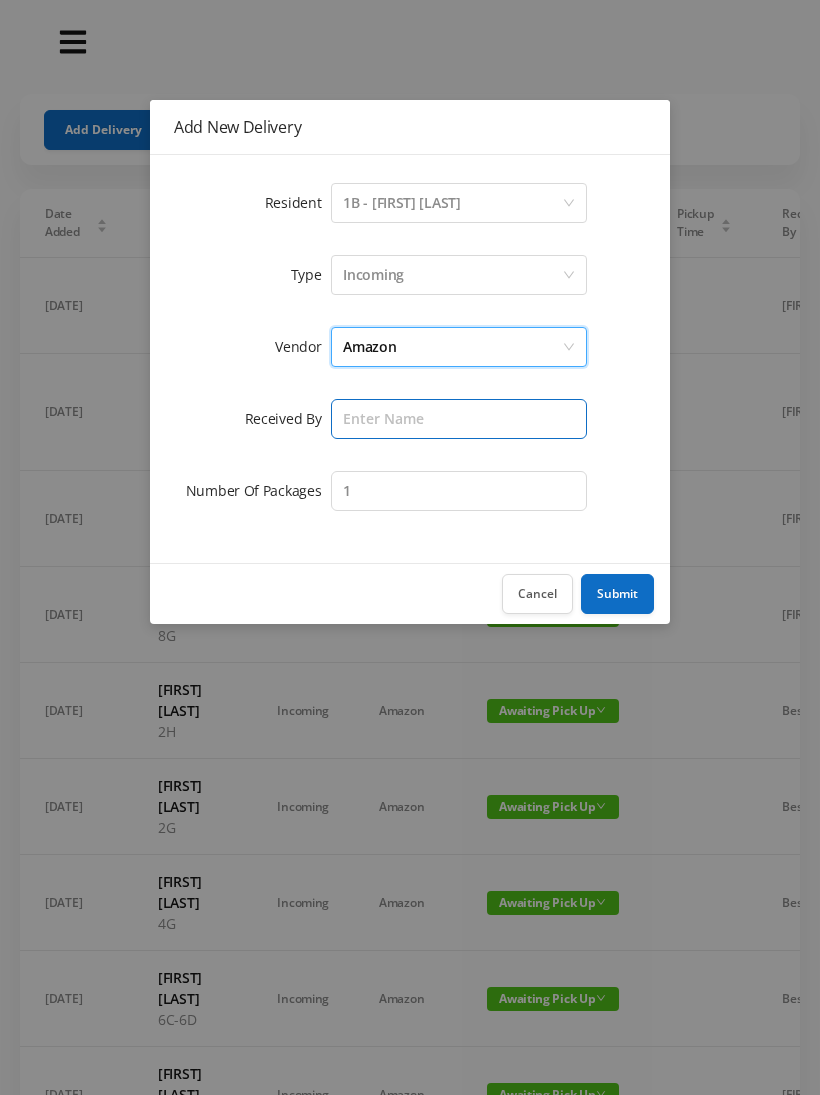 click at bounding box center [459, 419] 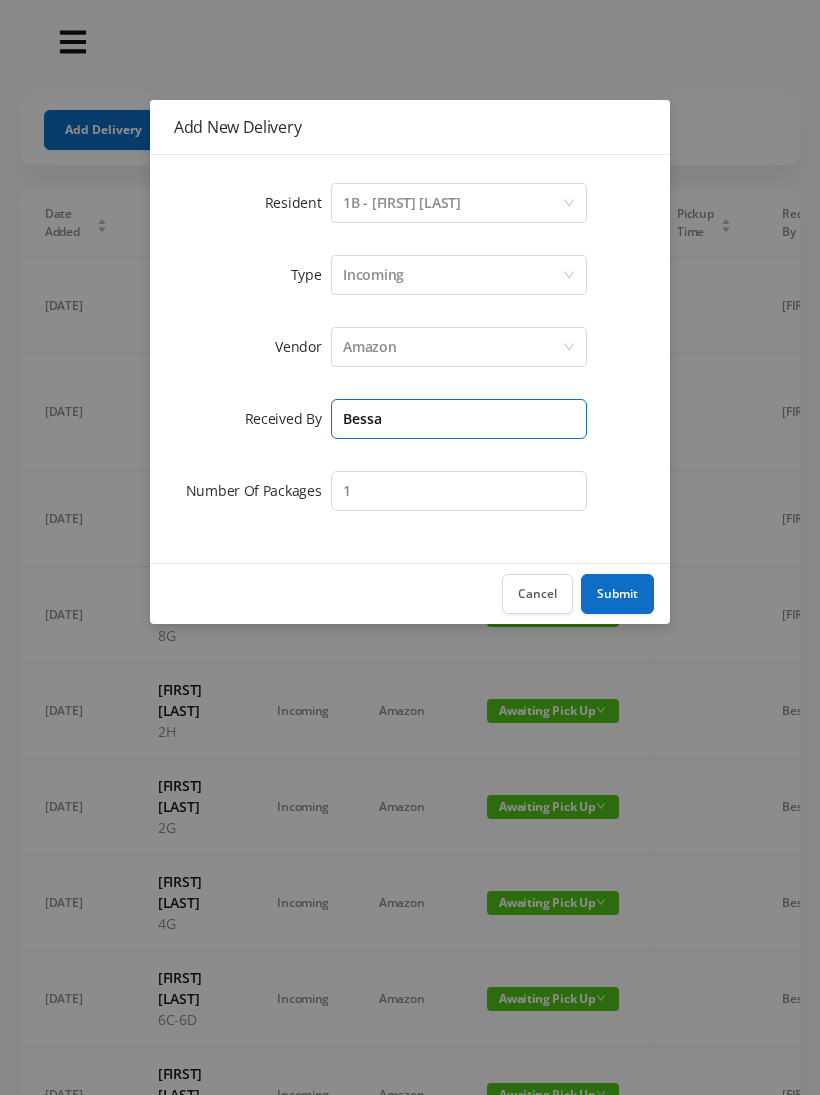 type on "Bessa" 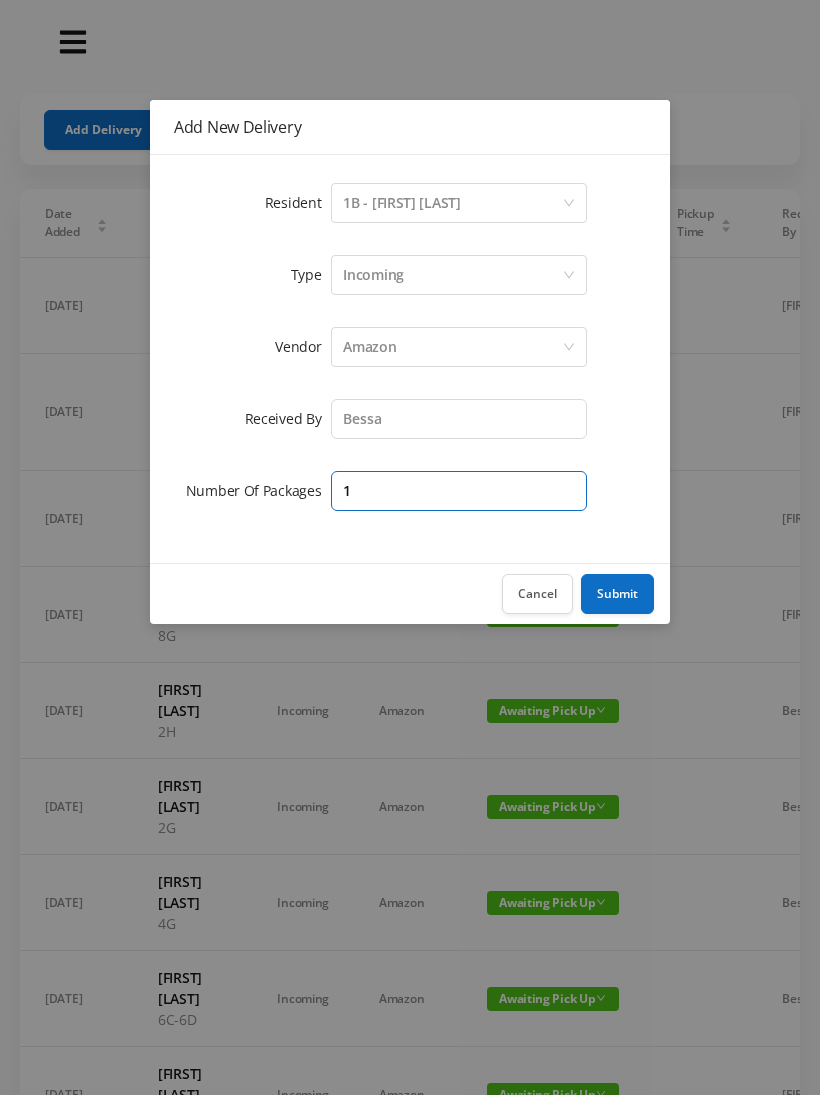 click on "1" at bounding box center [459, 491] 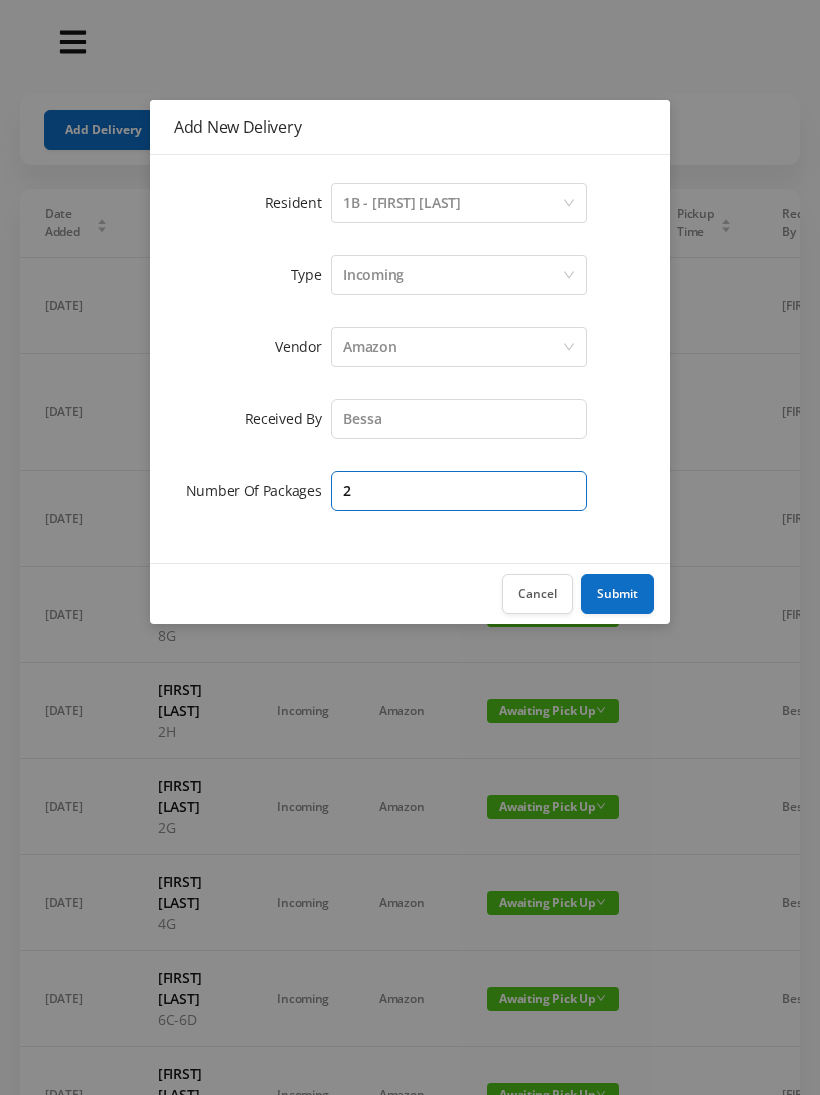 type on "2" 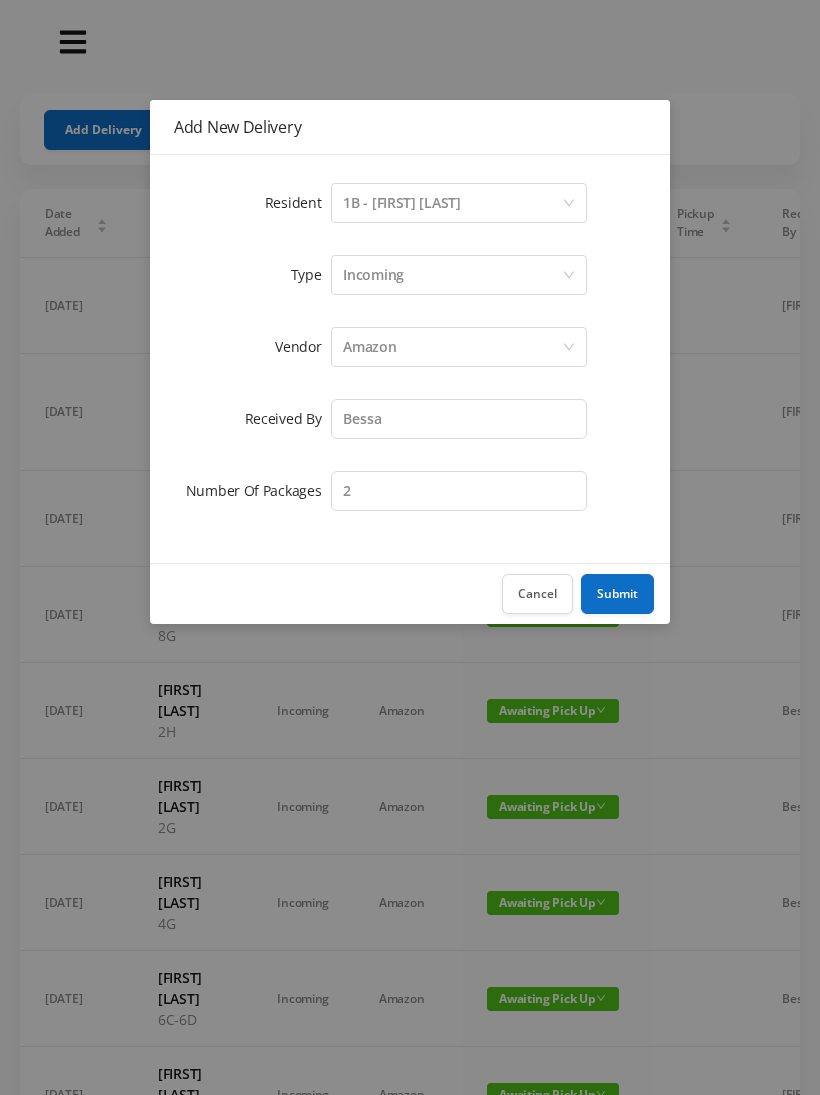 click on "Submit" at bounding box center (617, 594) 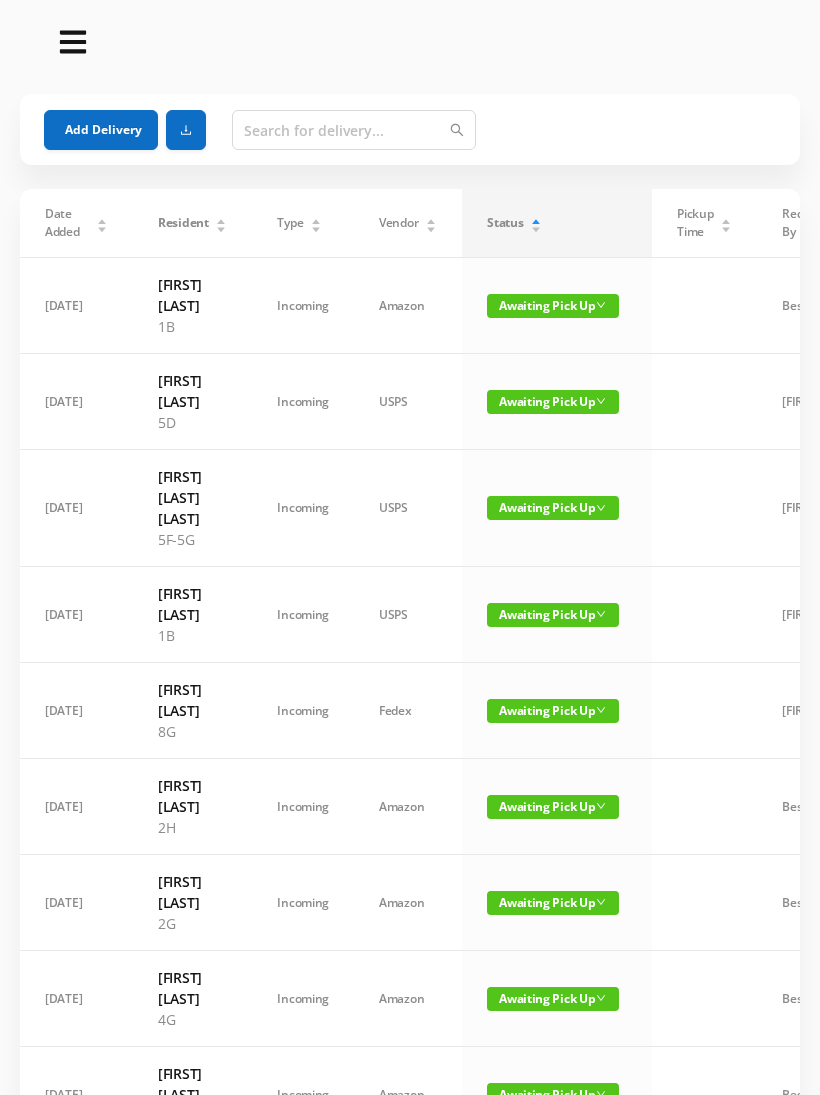 click on "Add Delivery" at bounding box center [101, 130] 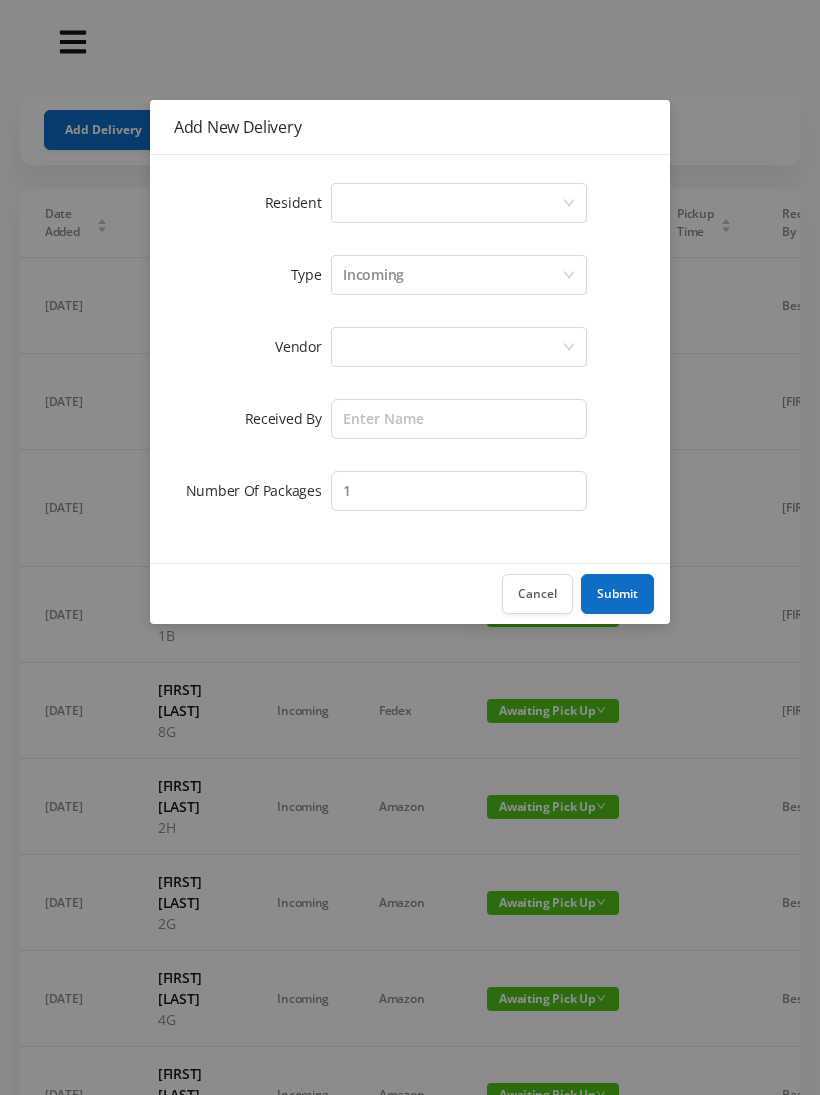 click on "Select a person" at bounding box center (452, 203) 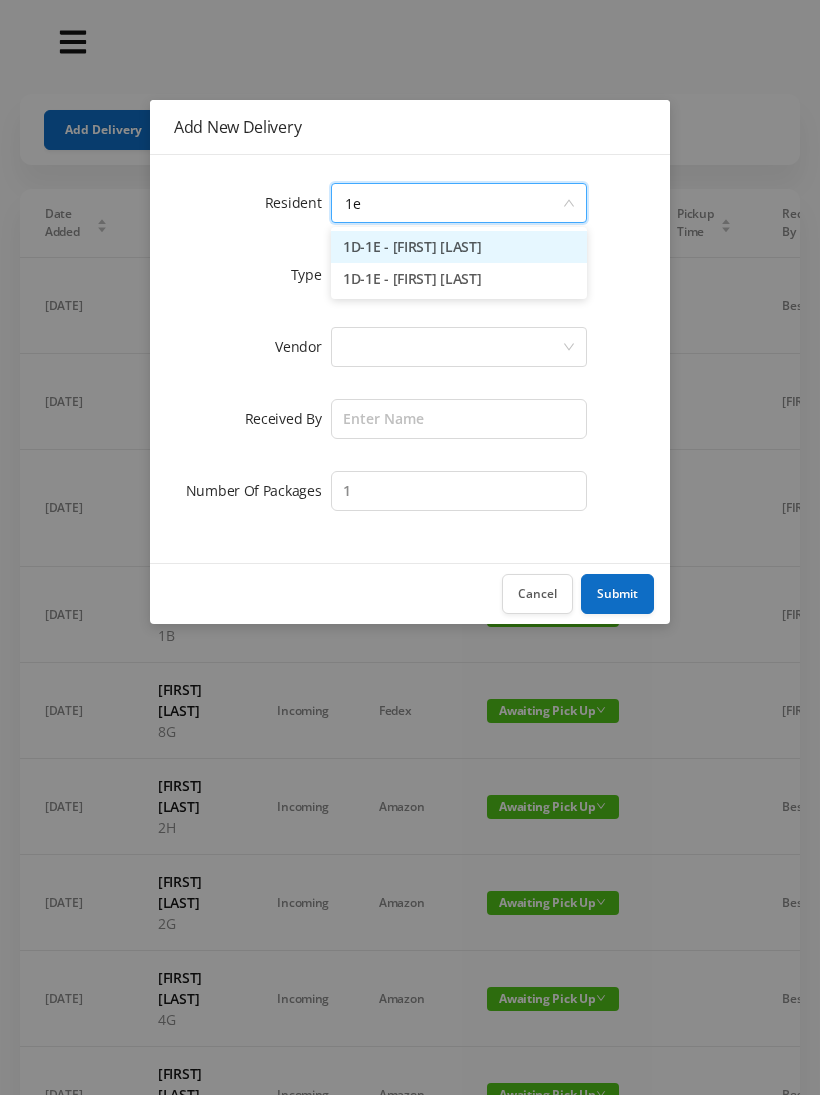 type on "1" 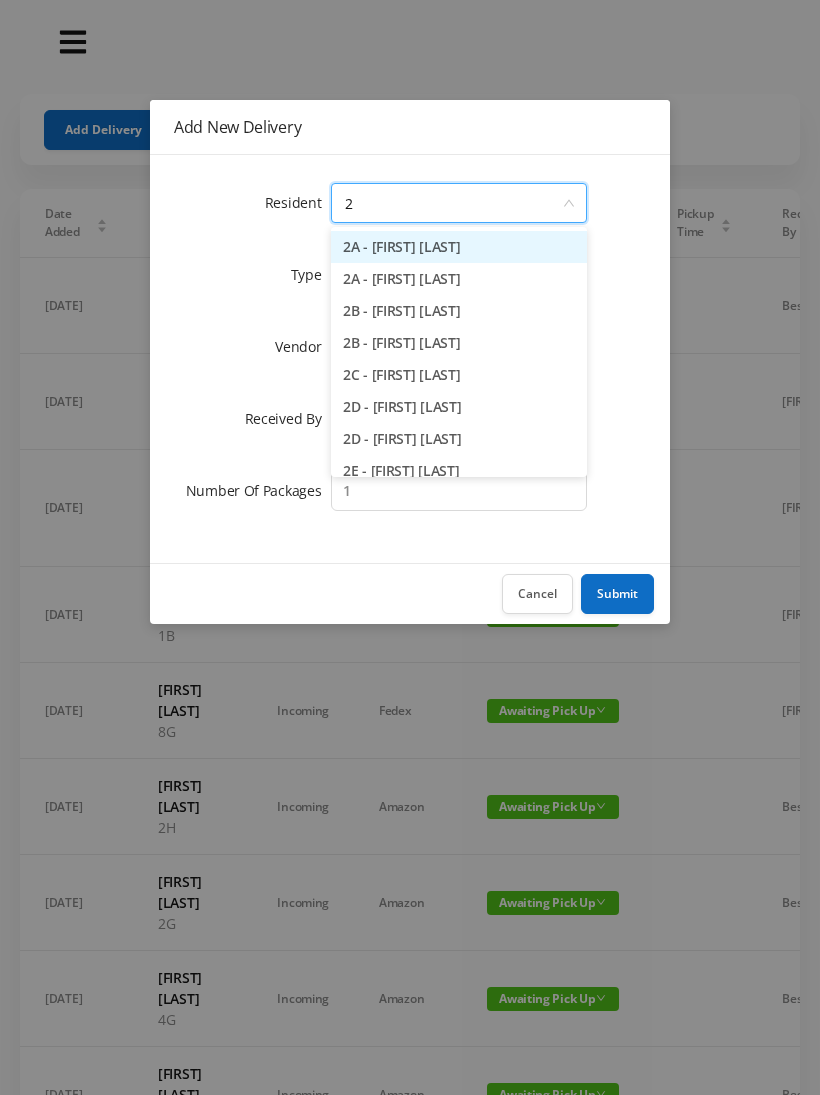 type on "2e" 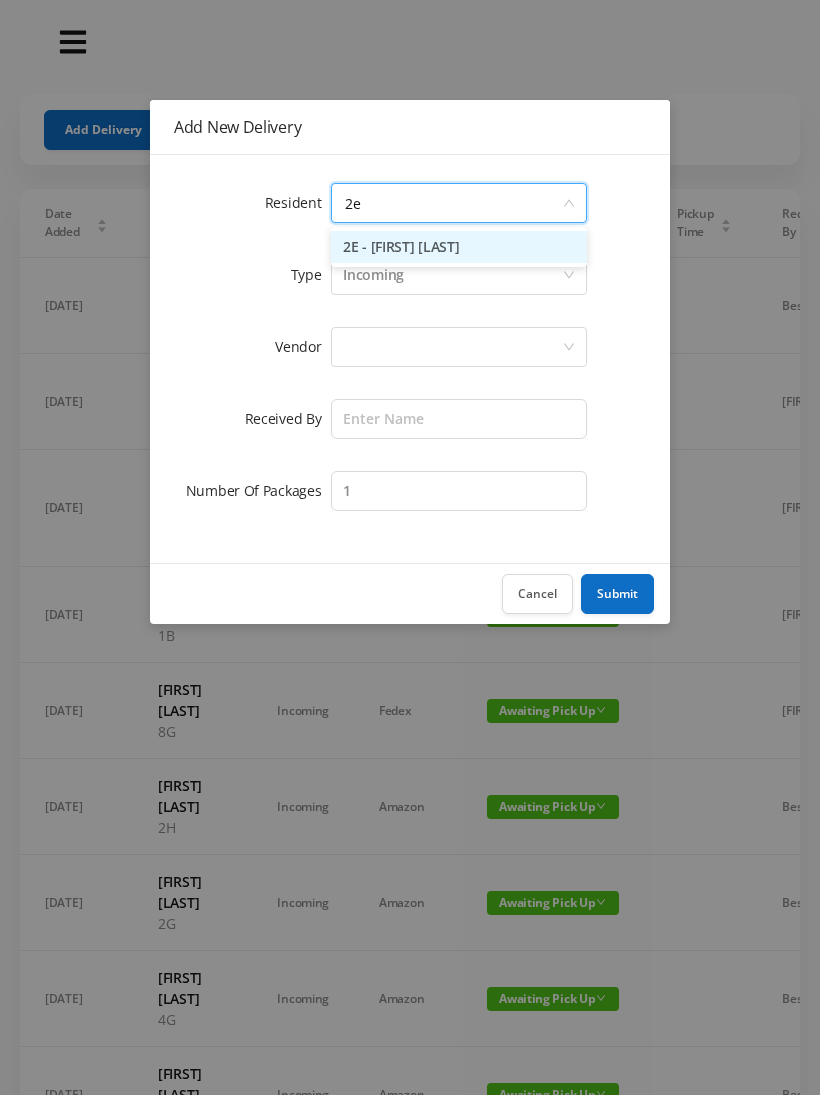 click on "2E - [FIRST] [LAST]" at bounding box center (459, 247) 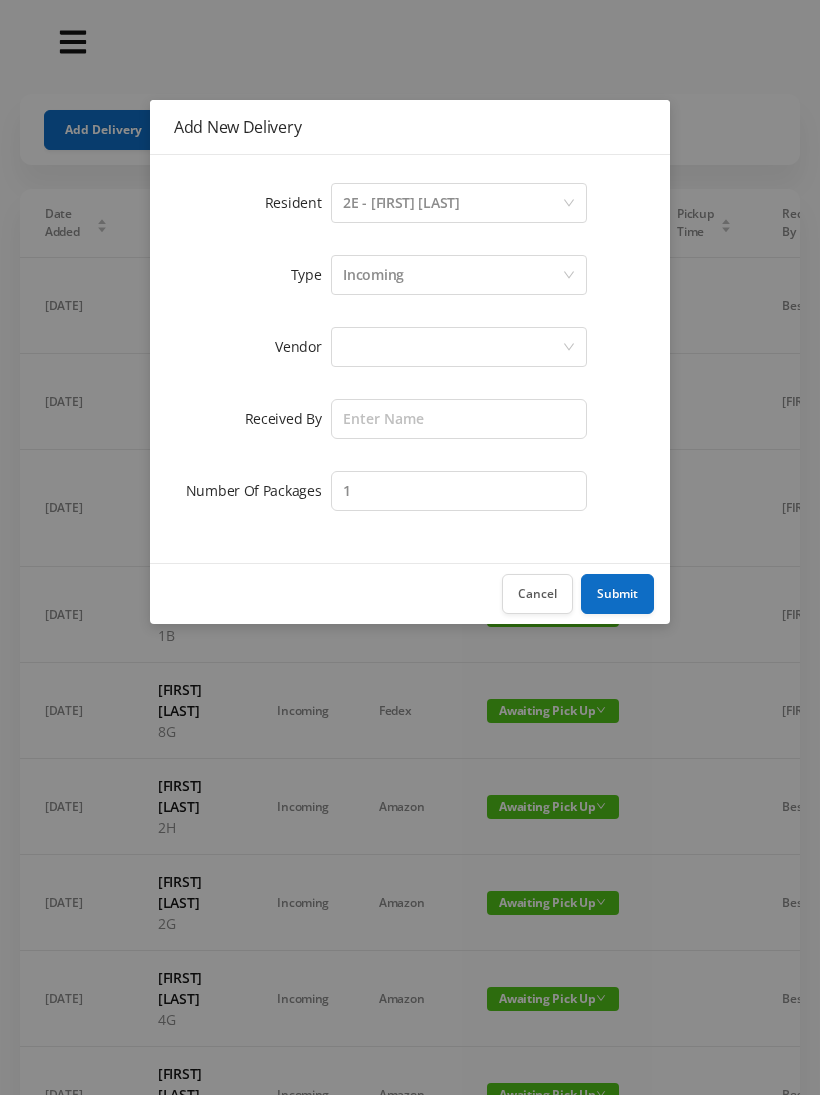 click at bounding box center [452, 347] 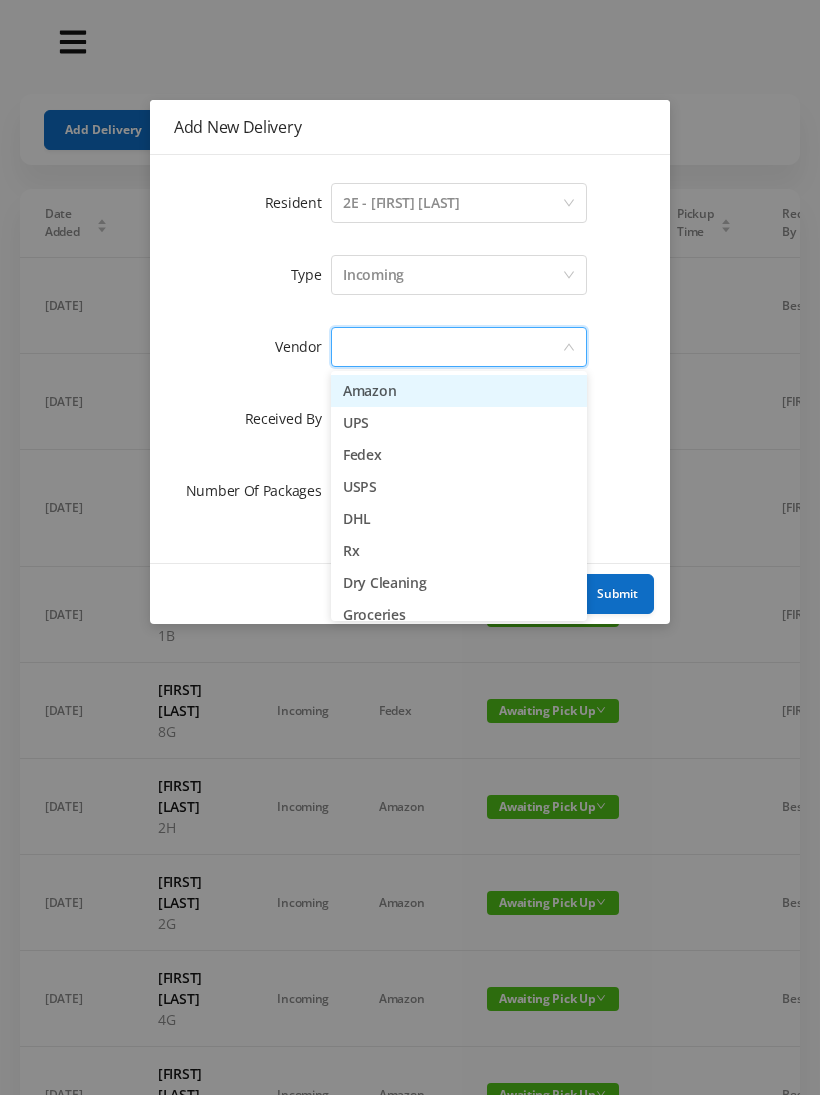 click on "Amazon" at bounding box center [459, 391] 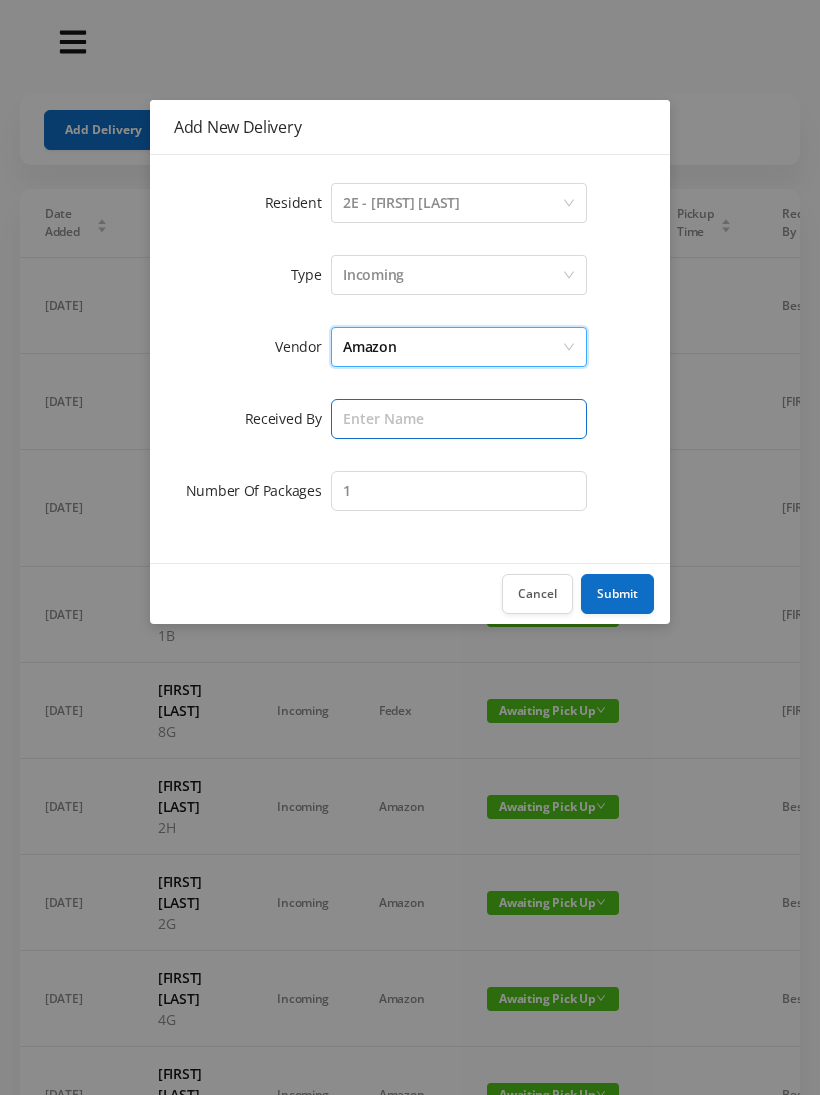 click at bounding box center (459, 419) 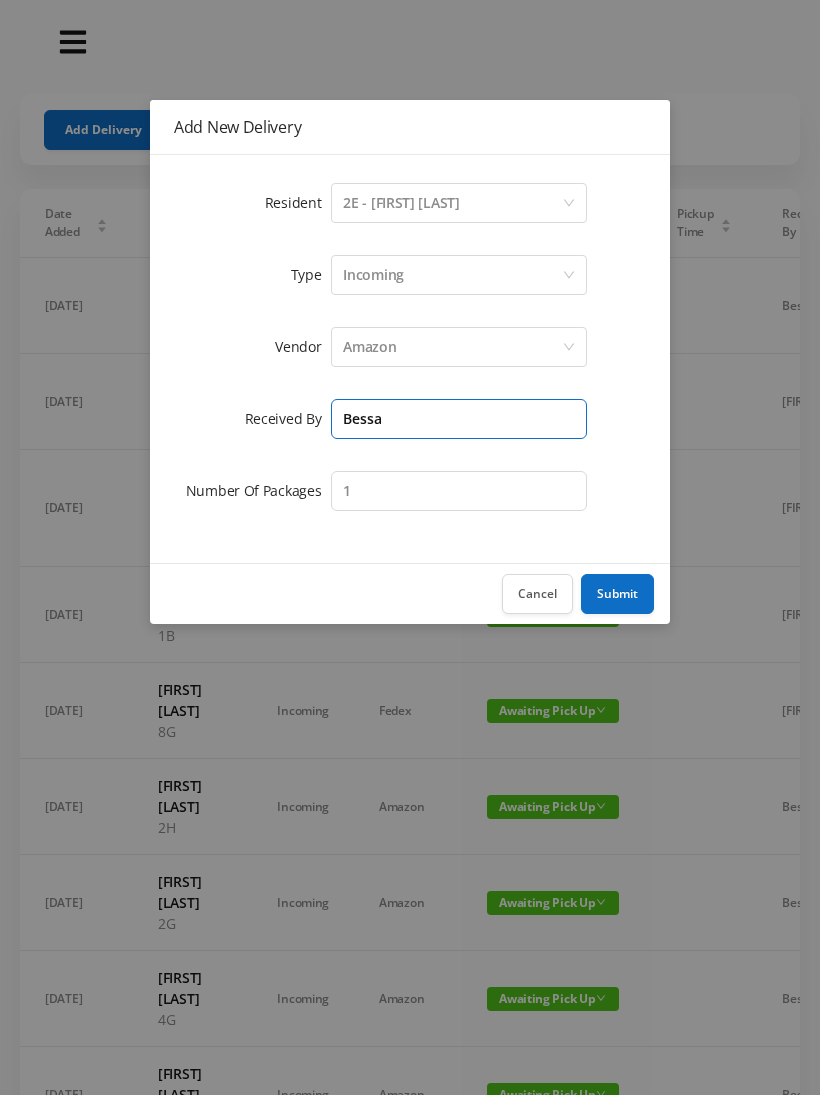 type on "Bessa" 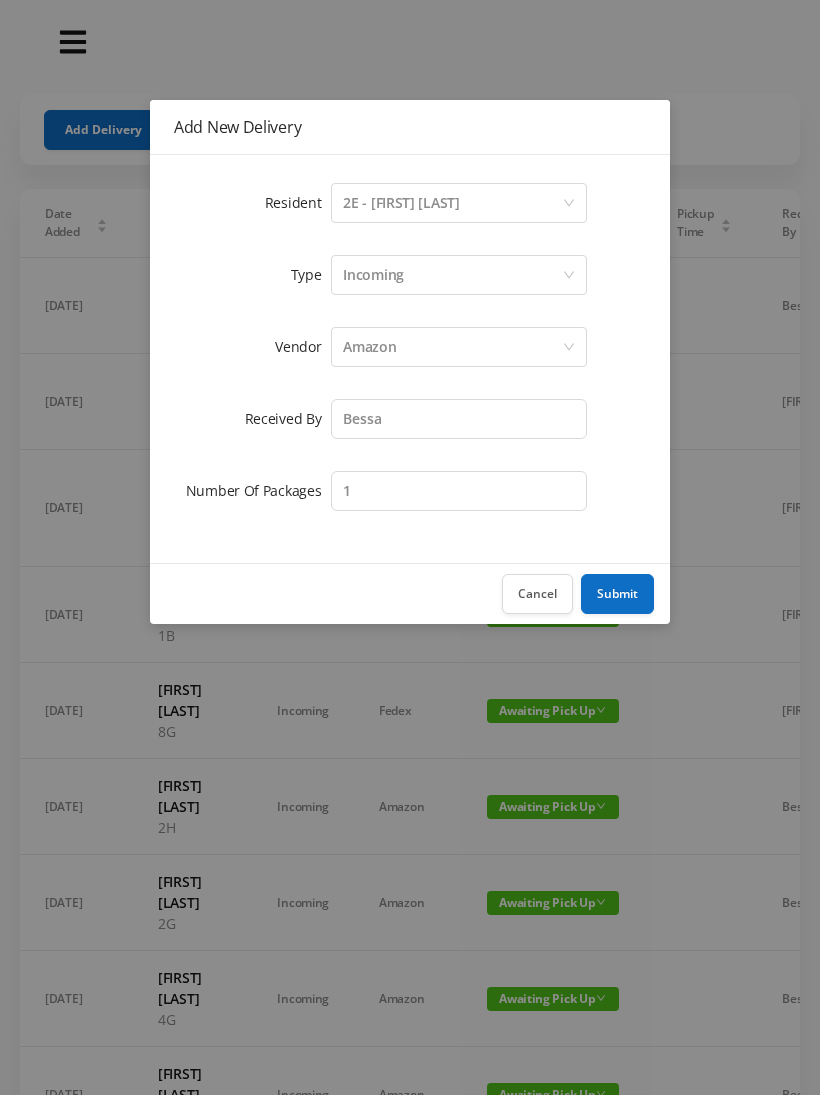 click on "Submit" at bounding box center (617, 594) 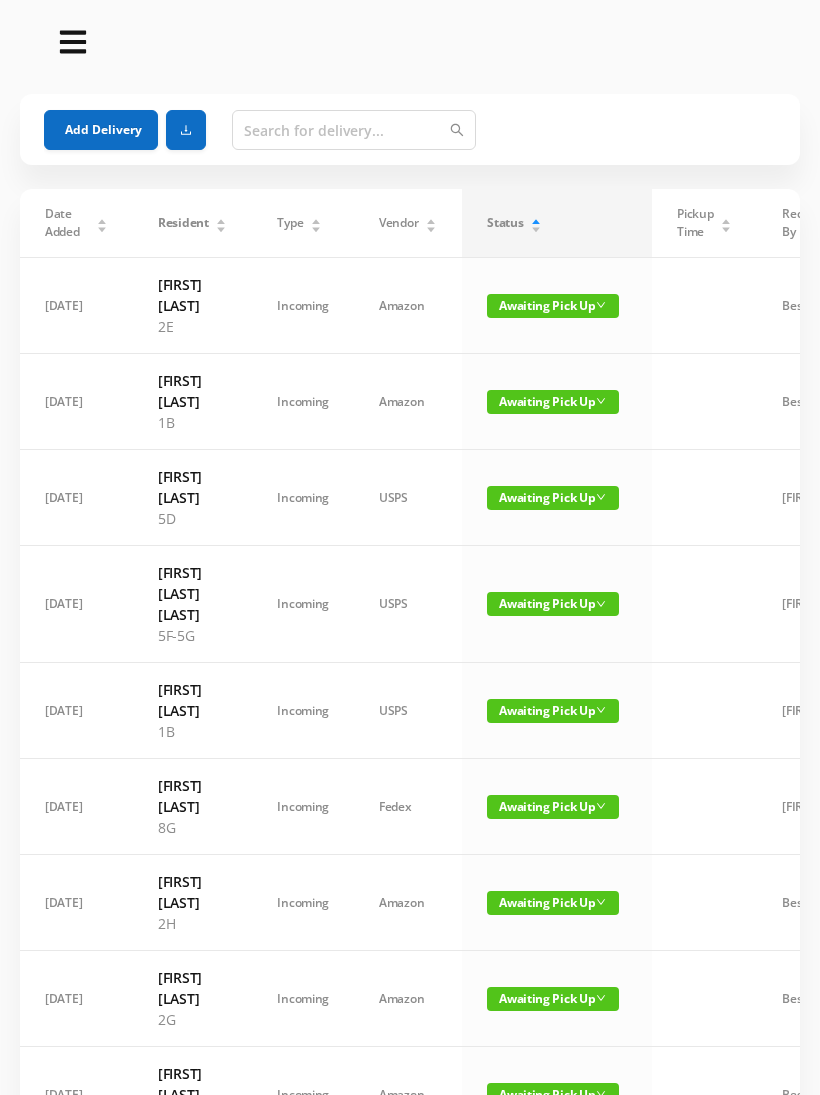 click on "Add Delivery" at bounding box center (101, 130) 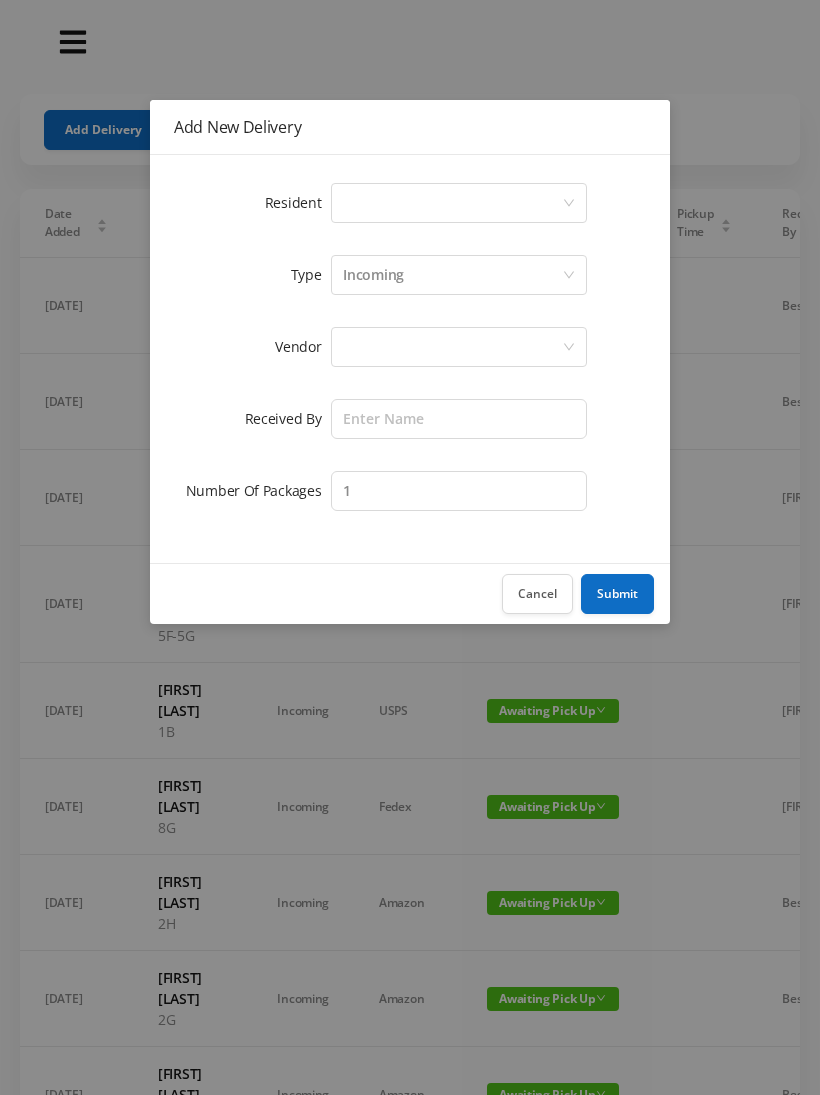 click on "Select a person" at bounding box center (452, 203) 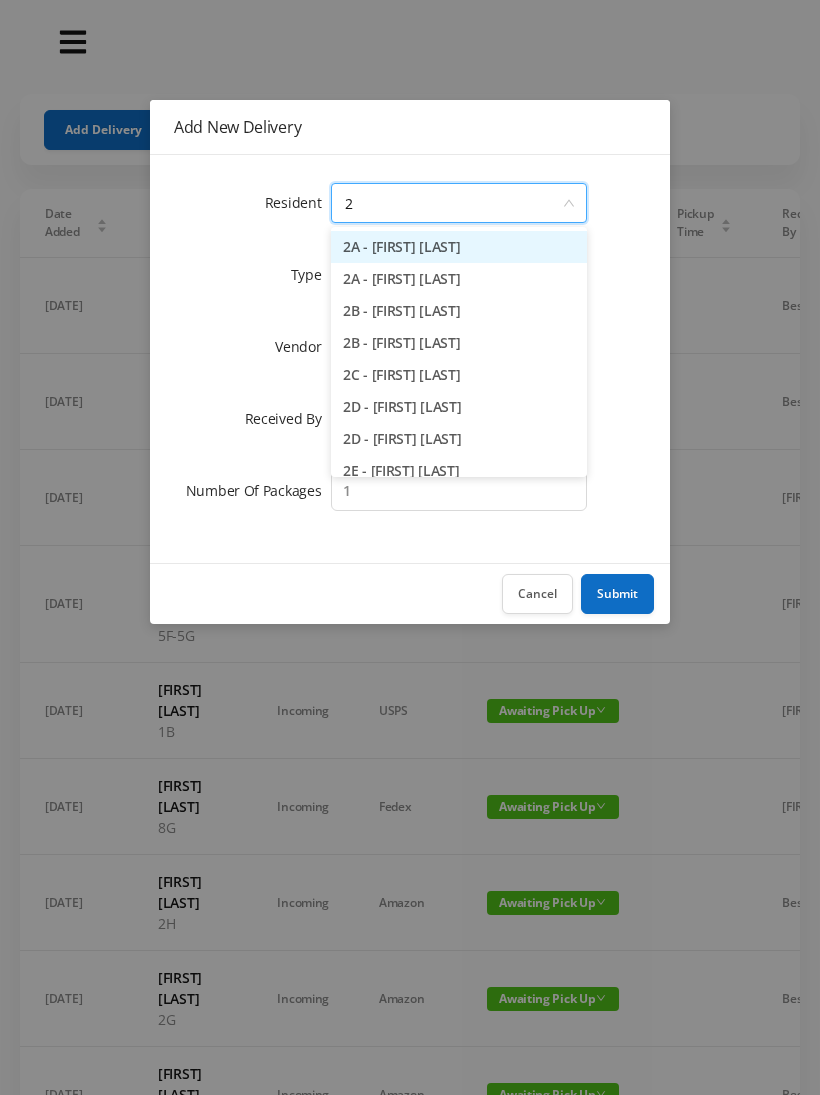 type on "2h" 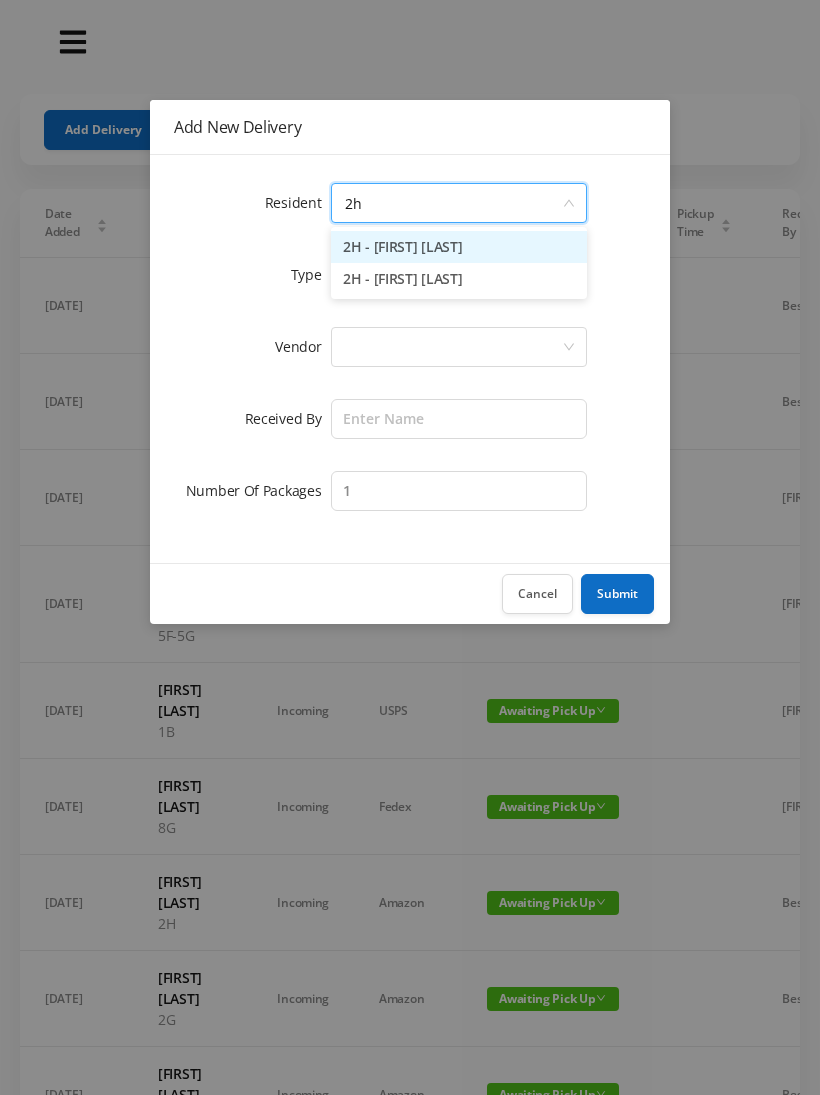 click on "2H - [FIRST] [LAST]" at bounding box center [459, 279] 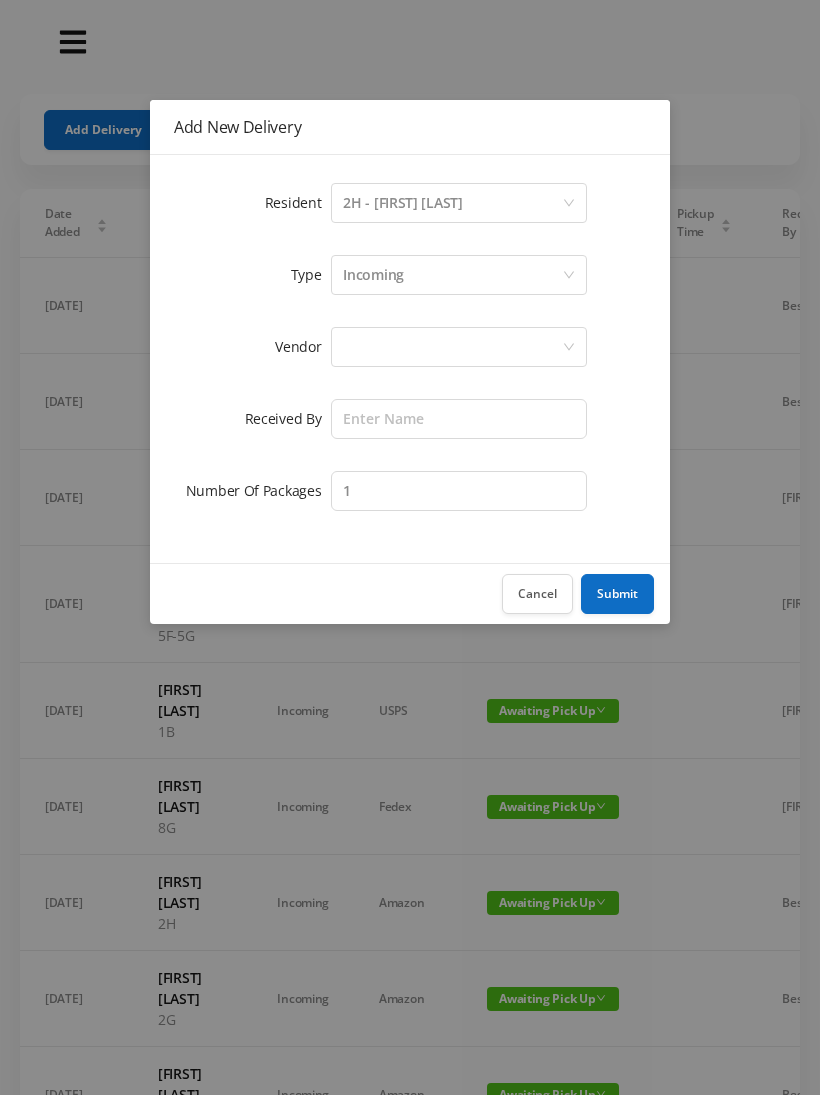 click at bounding box center (452, 347) 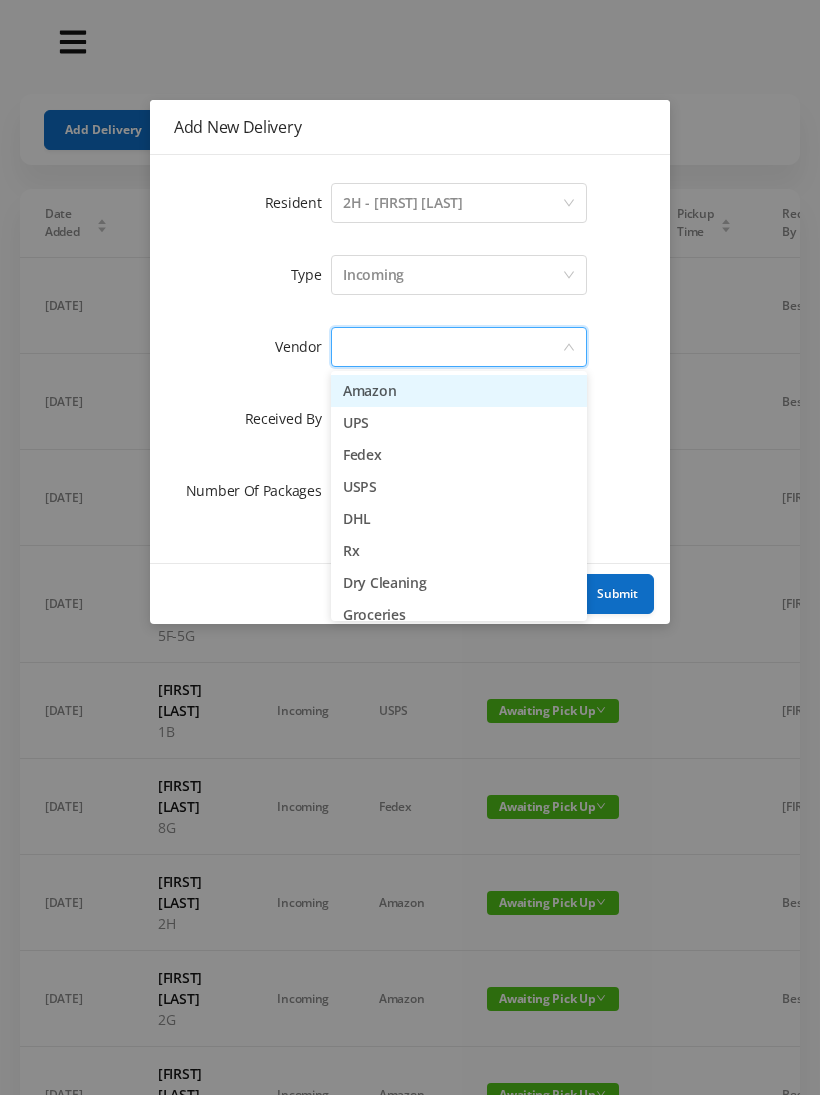 click on "Amazon" at bounding box center (459, 391) 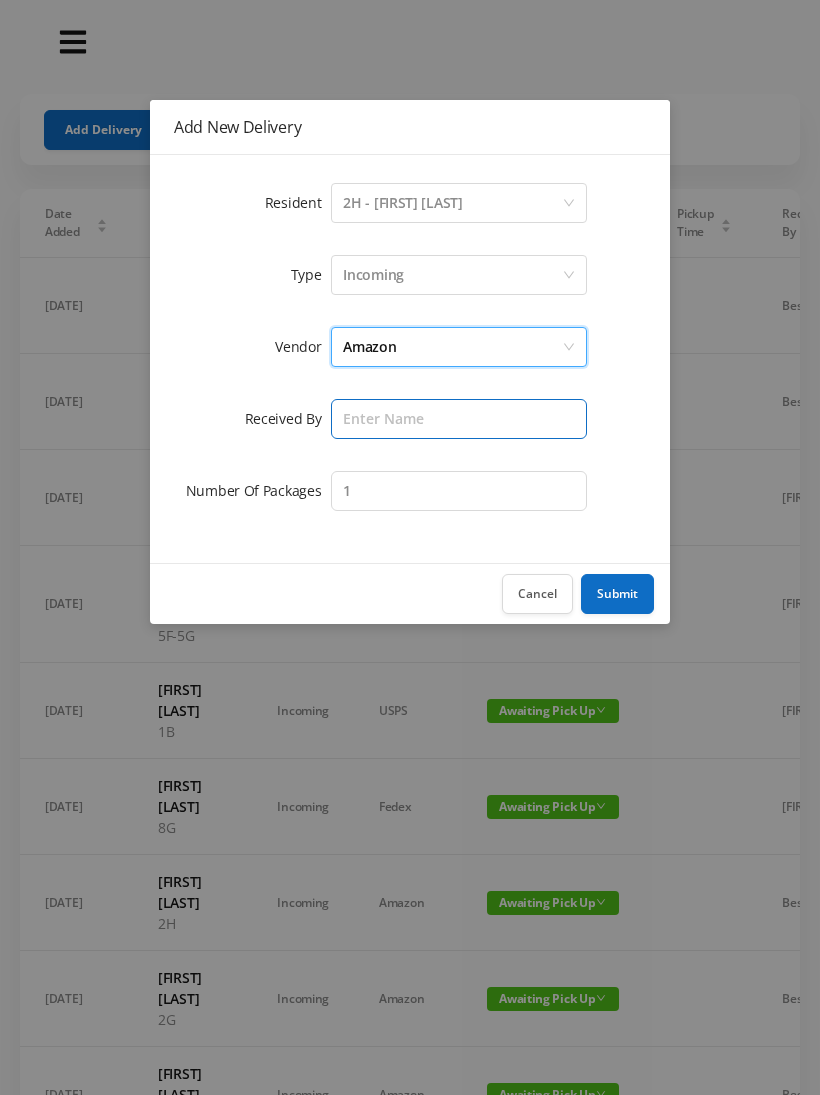 click at bounding box center [459, 419] 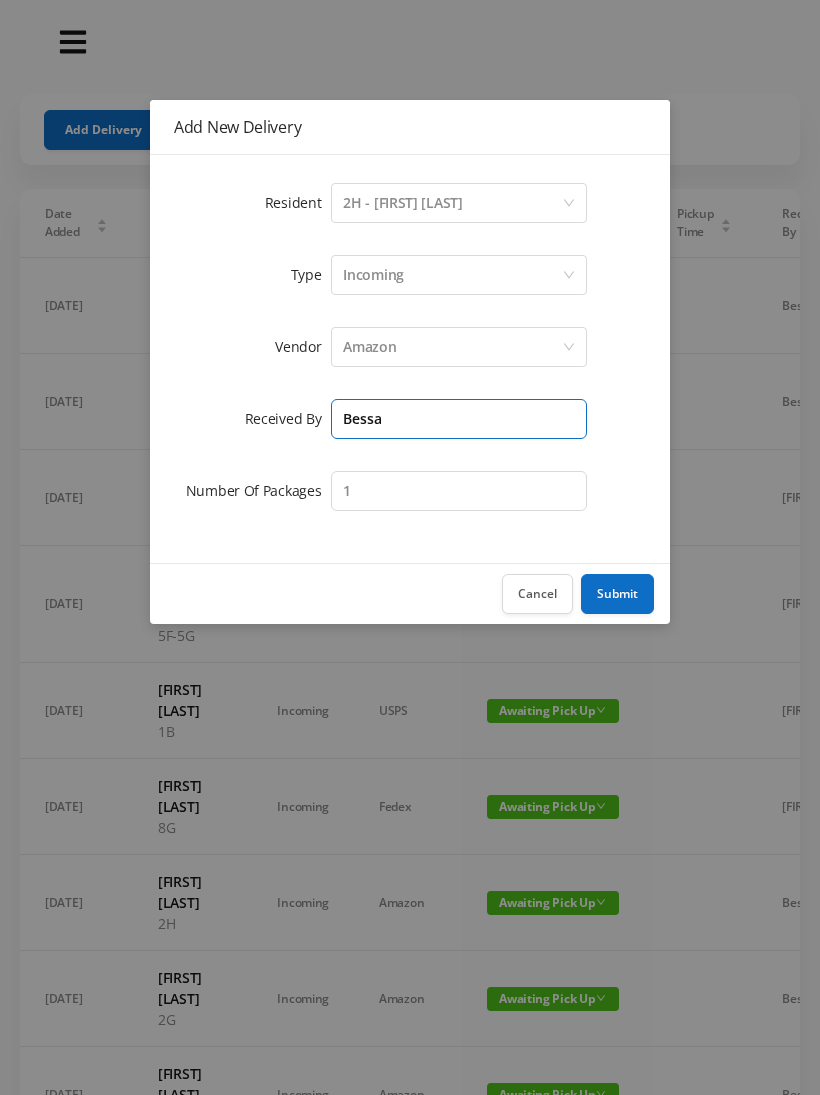 type on "Bessa" 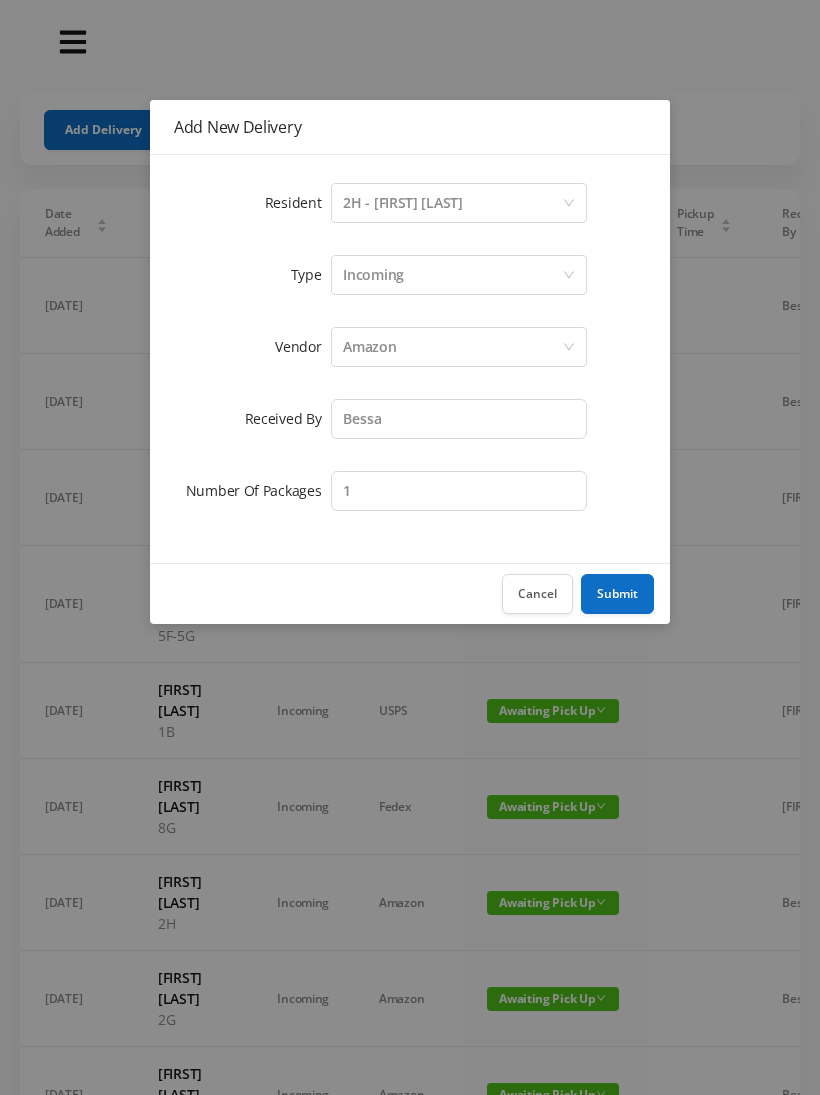 click on "Submit" at bounding box center [617, 594] 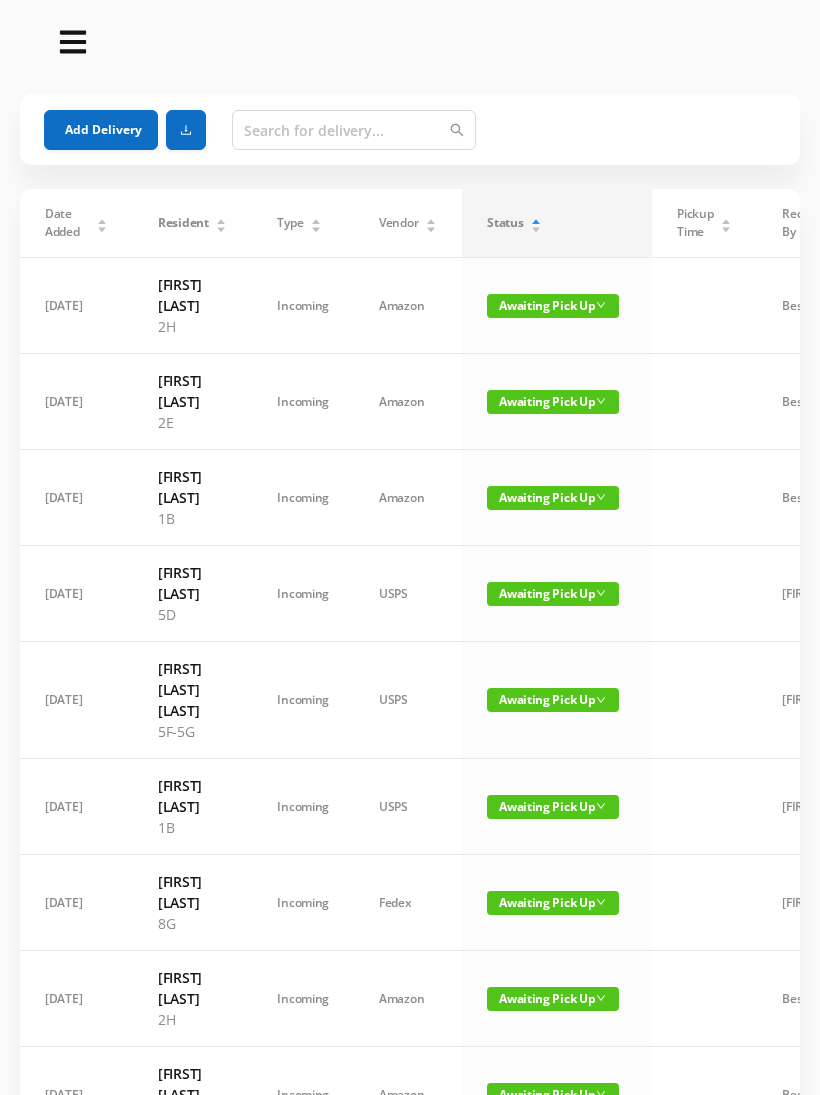 click on "Add Delivery" at bounding box center [101, 130] 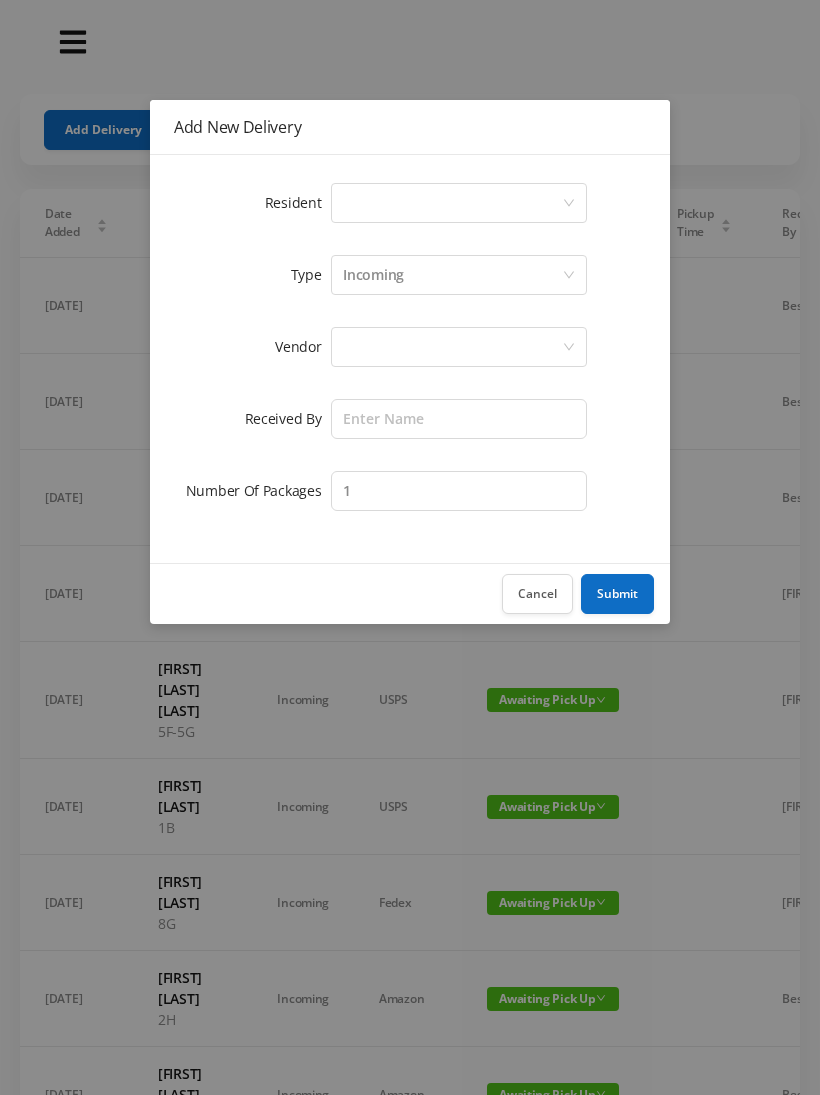 click on "Select a person" at bounding box center (452, 203) 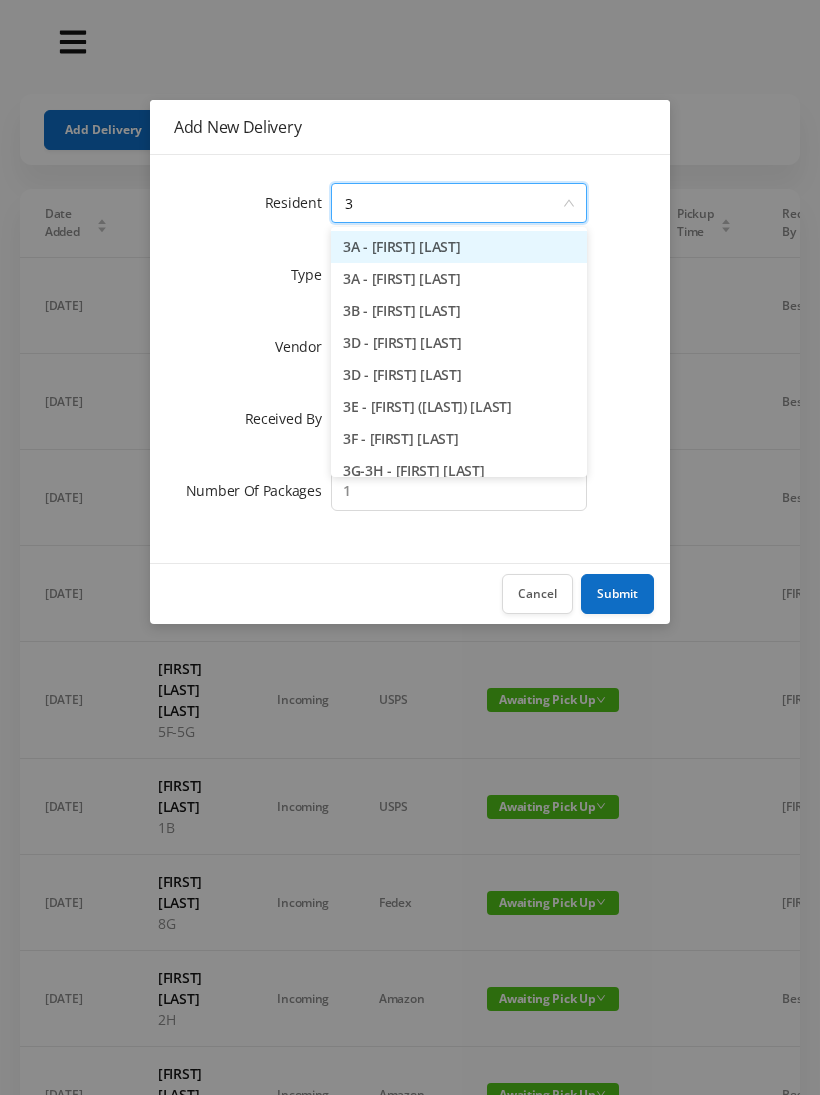 type on "3b" 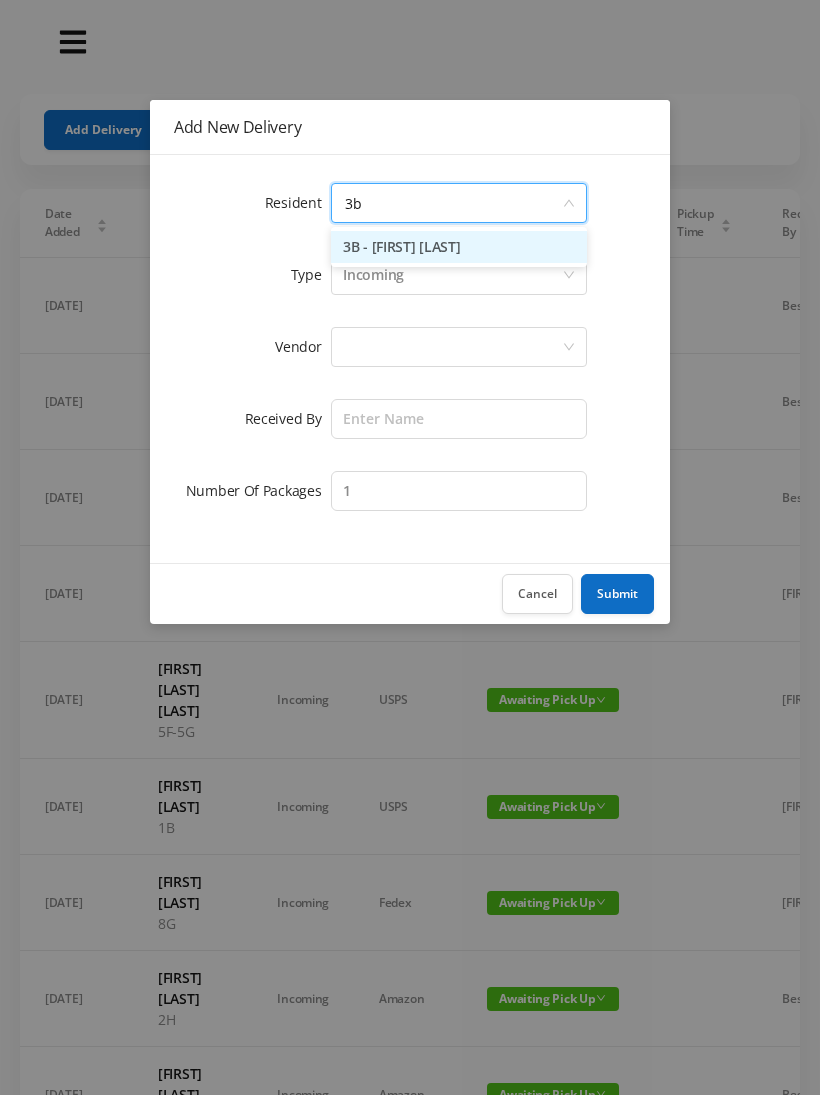 click on "3B - [FIRST] [LAST]" at bounding box center [459, 247] 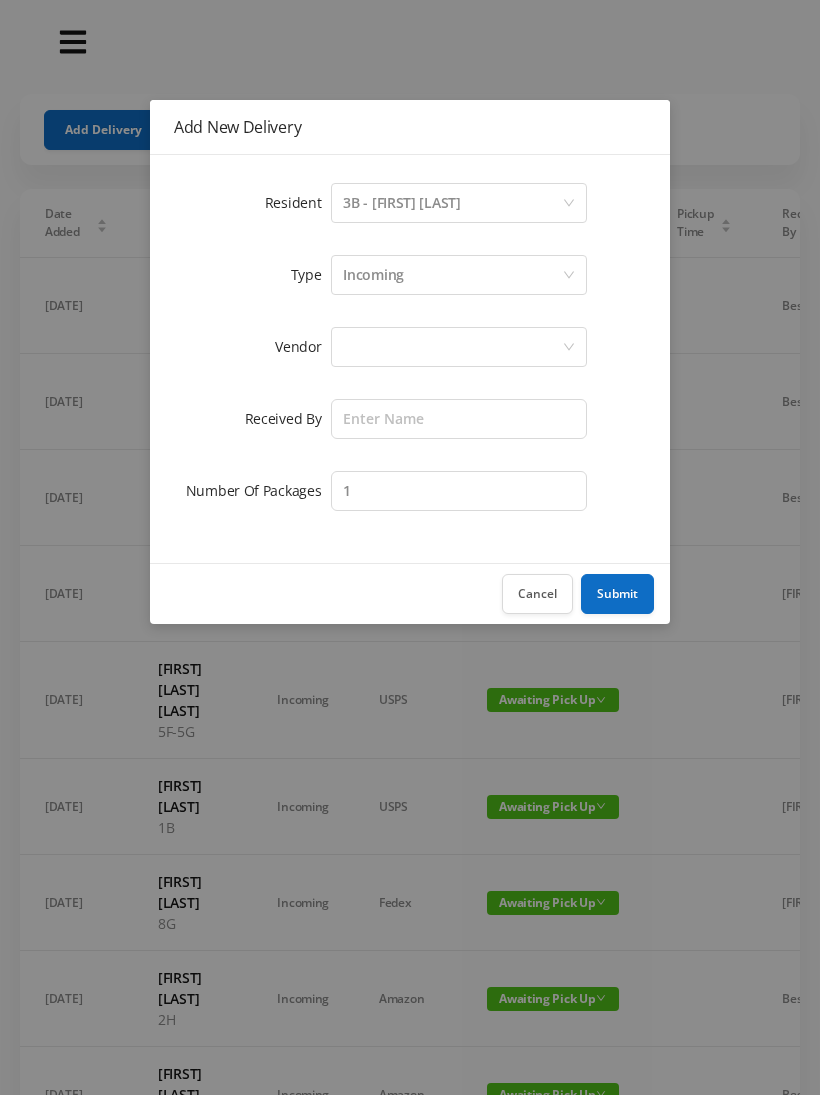 click at bounding box center (452, 347) 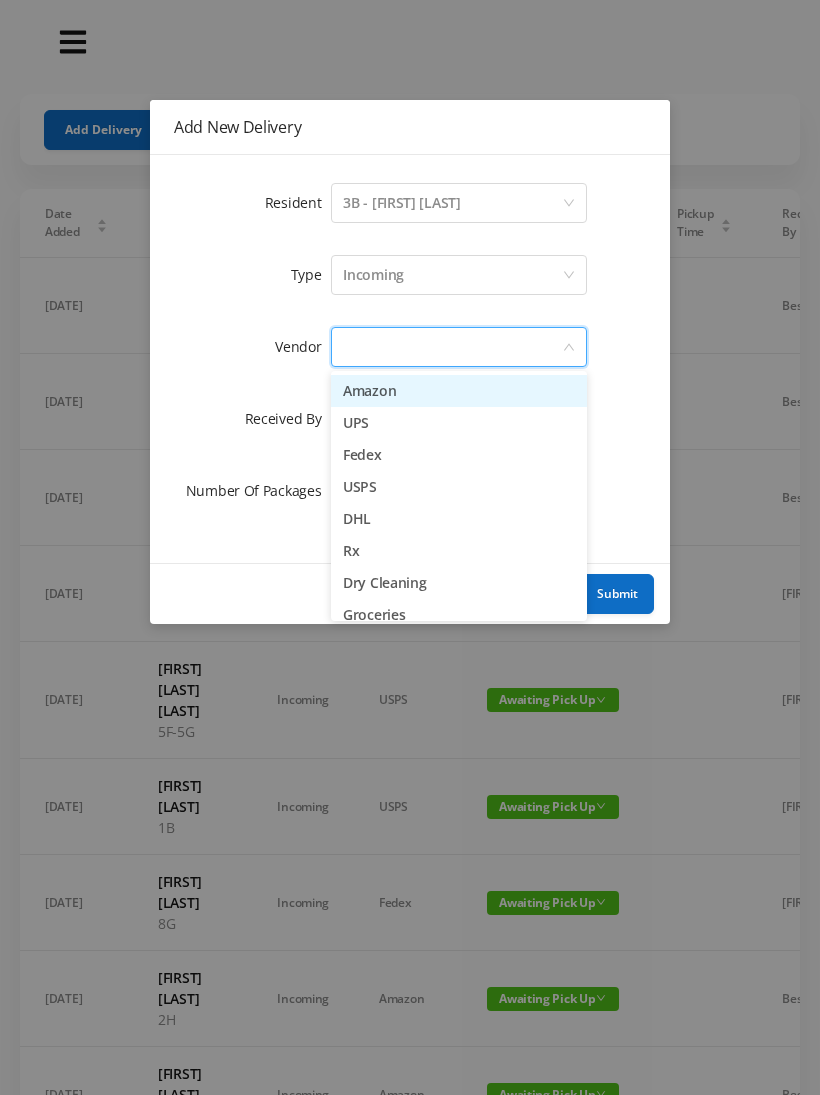 click on "Amazon" at bounding box center [459, 391] 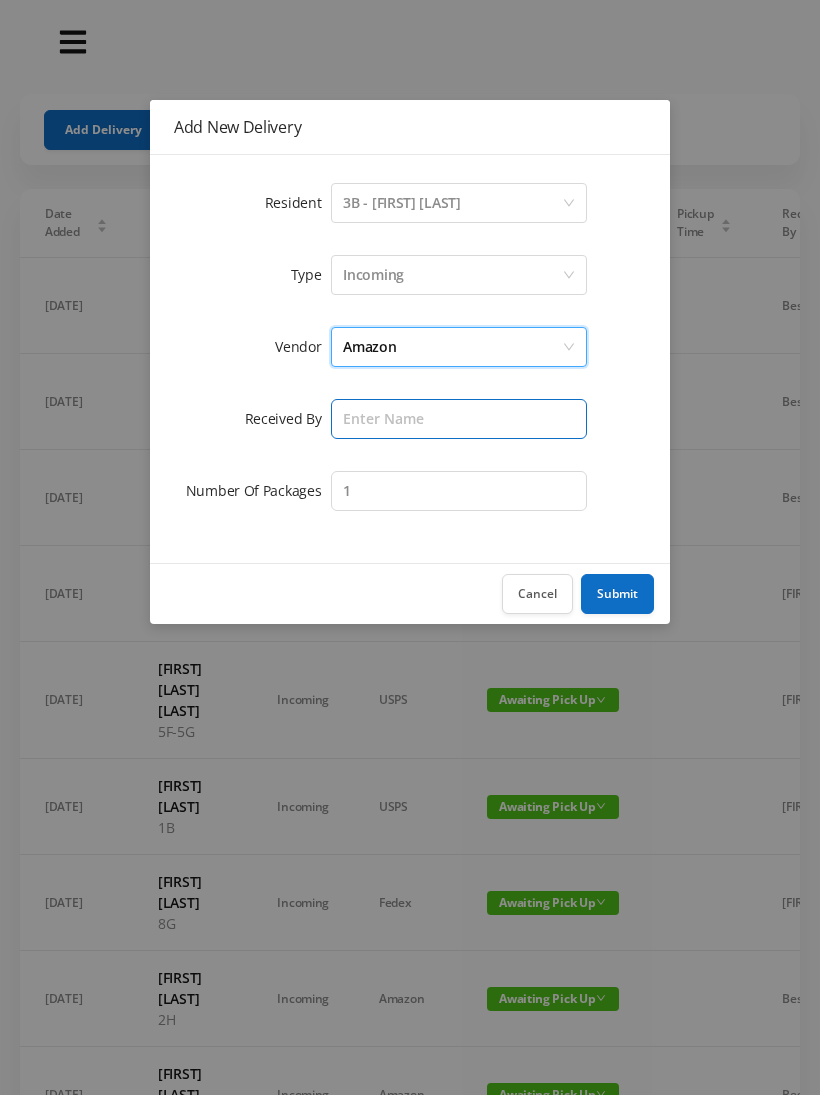 click at bounding box center [459, 419] 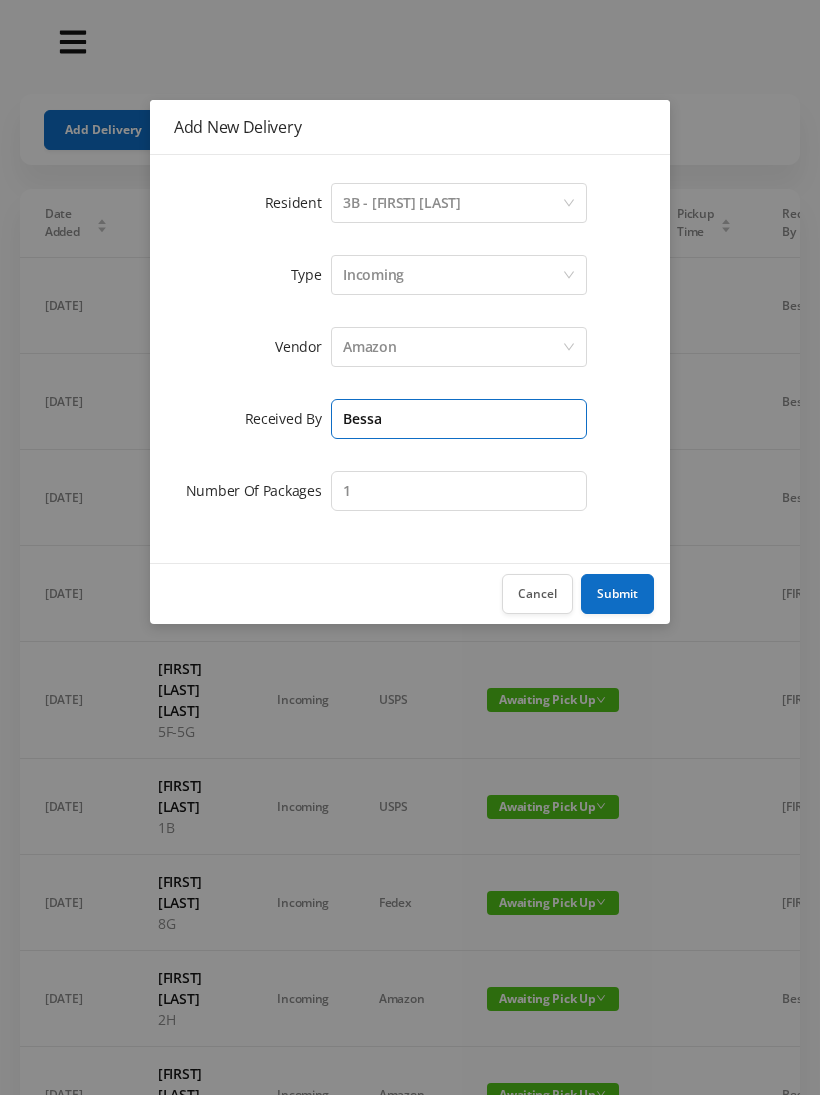 type on "Bessa" 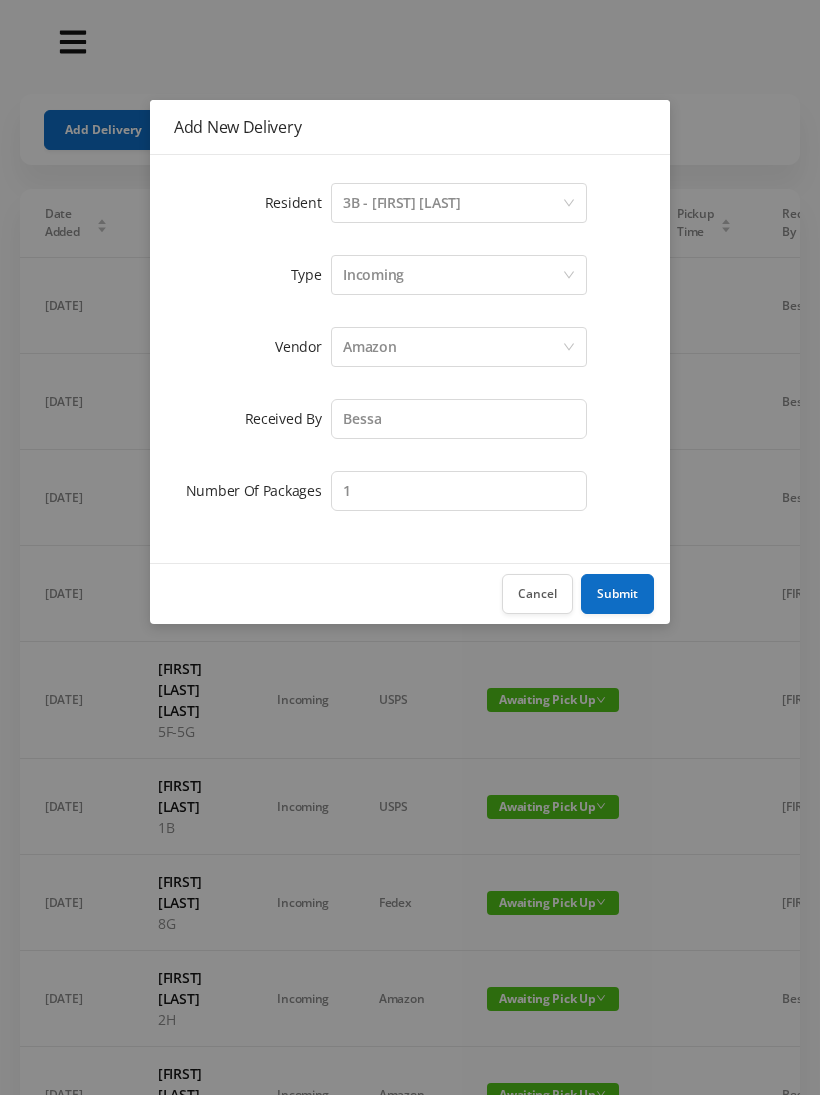 click on "Submit" at bounding box center (617, 594) 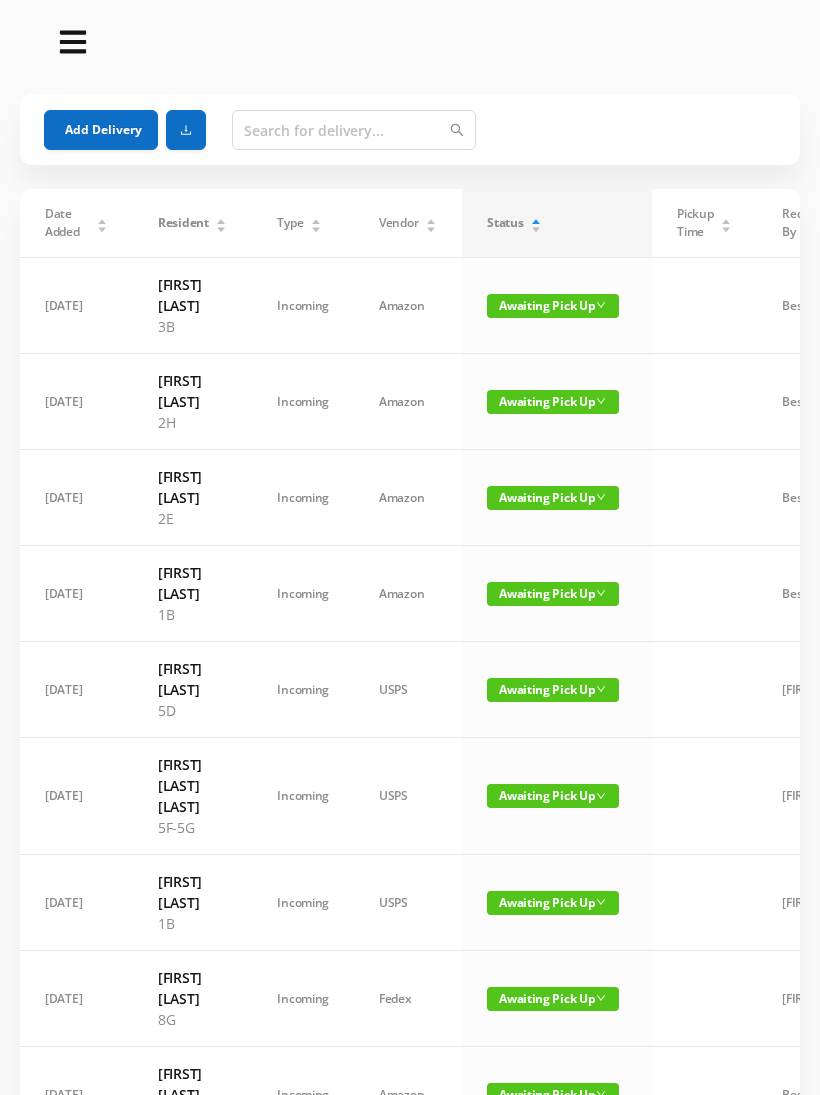 click on "Add Delivery" at bounding box center (101, 130) 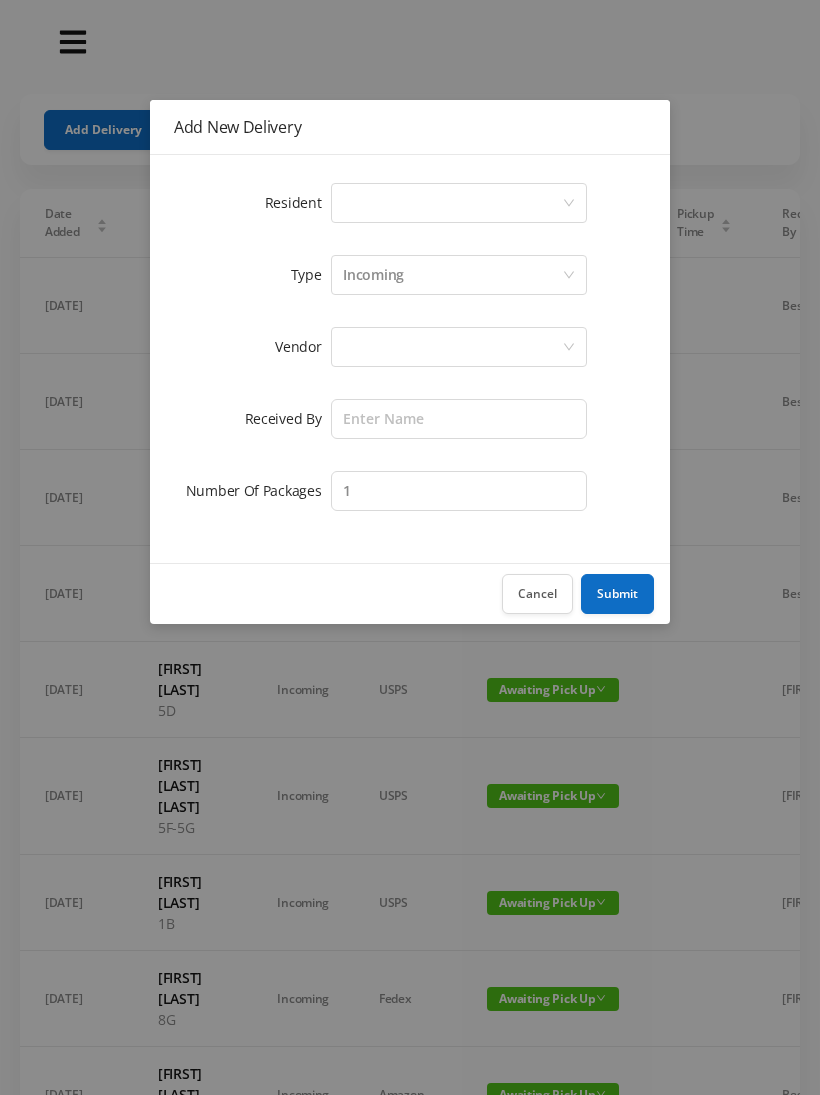 click on "Select a person" at bounding box center (452, 203) 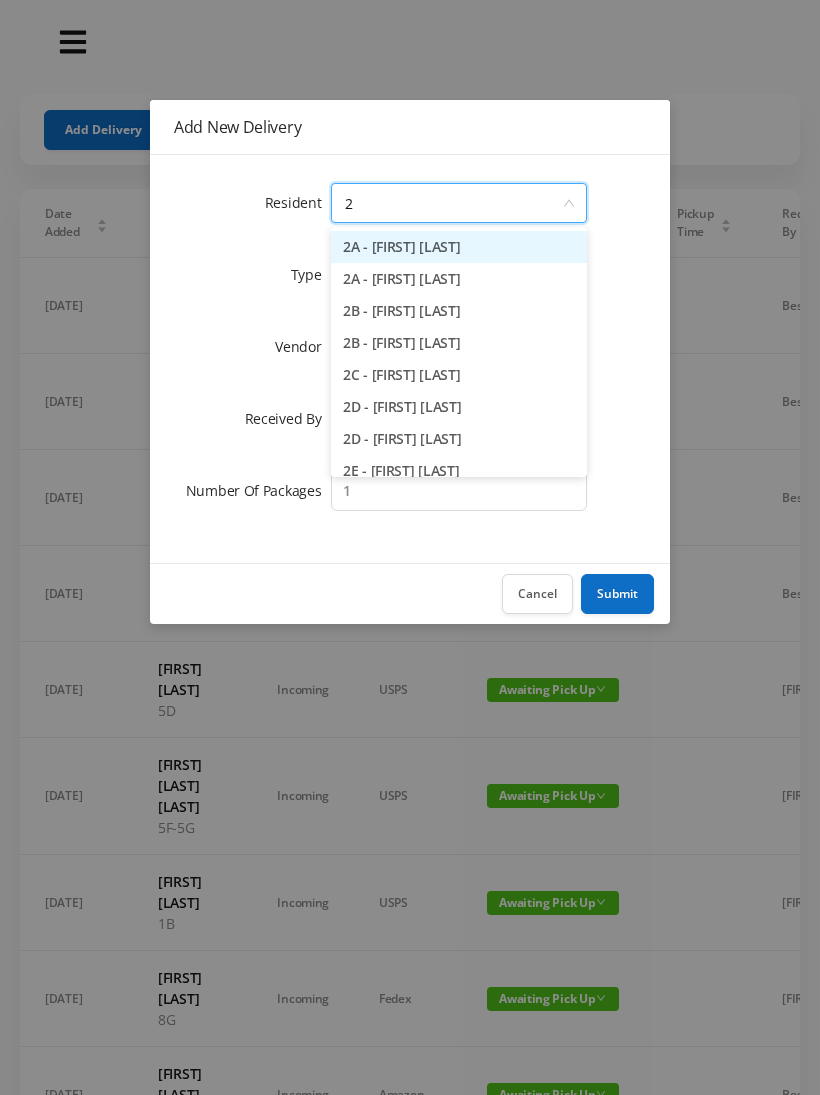 type on "2c" 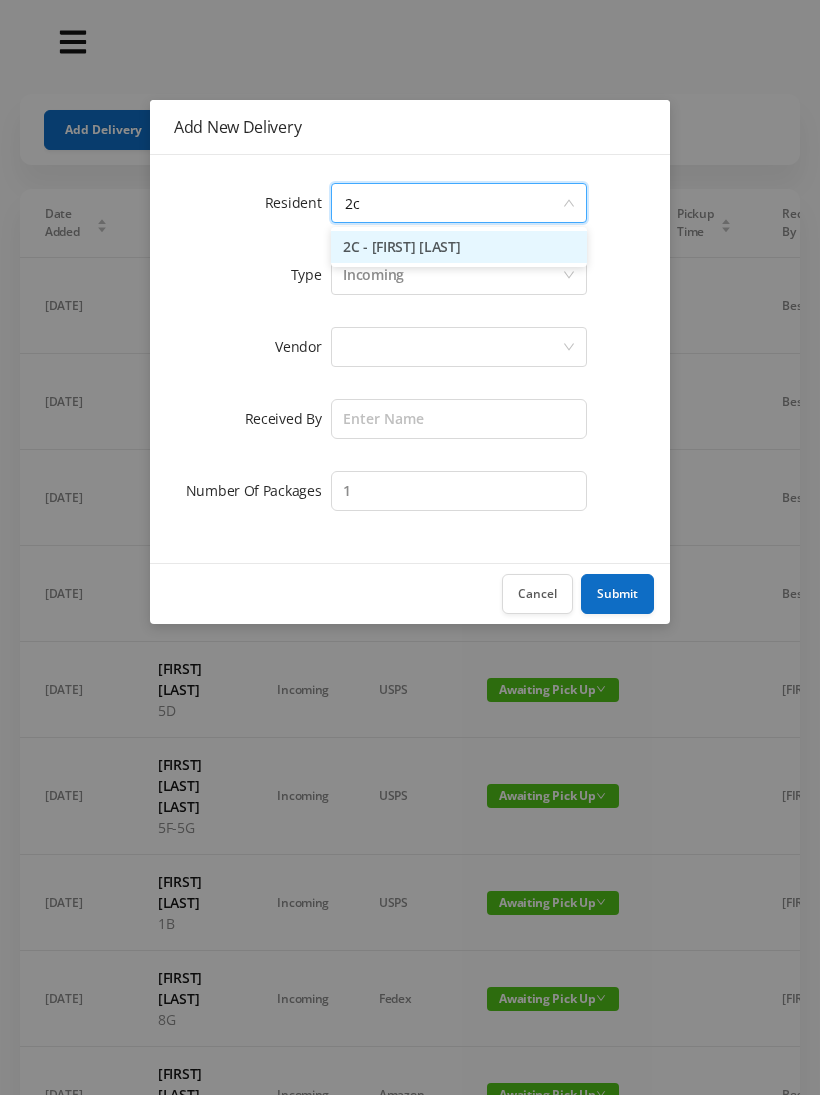 click on "2C - [FIRST] [LAST]" at bounding box center (459, 247) 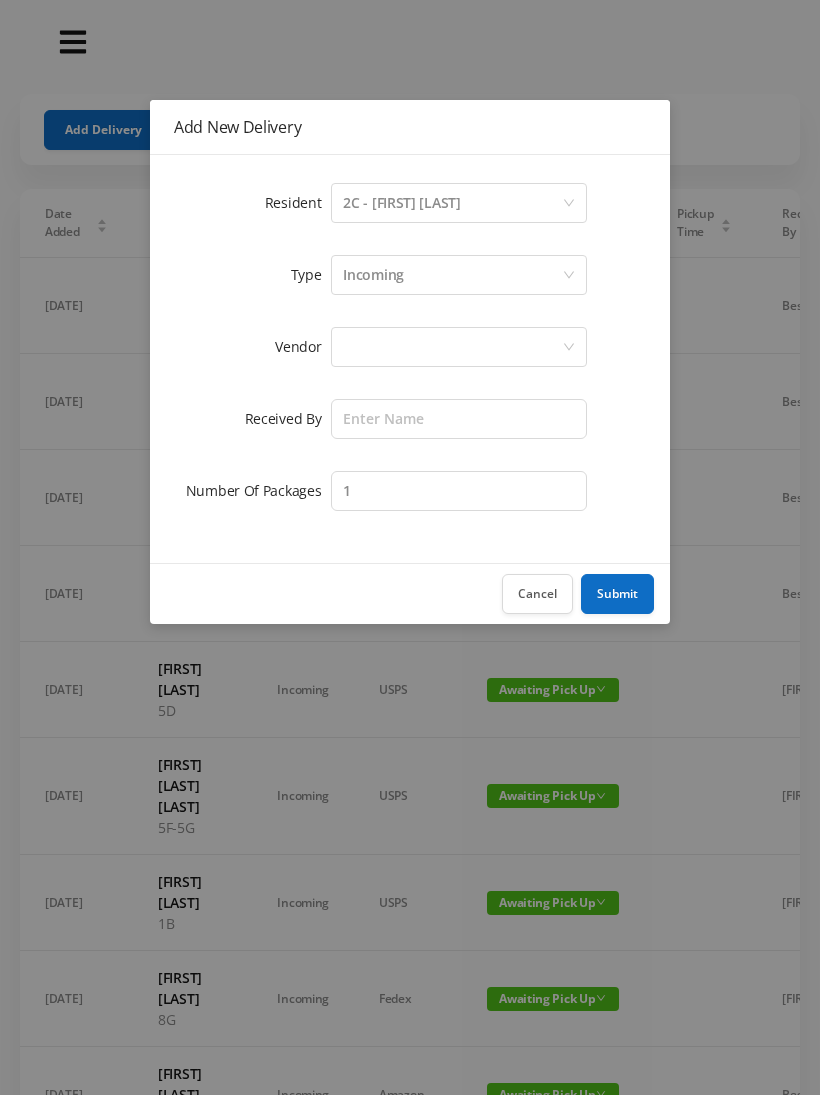 click at bounding box center [452, 347] 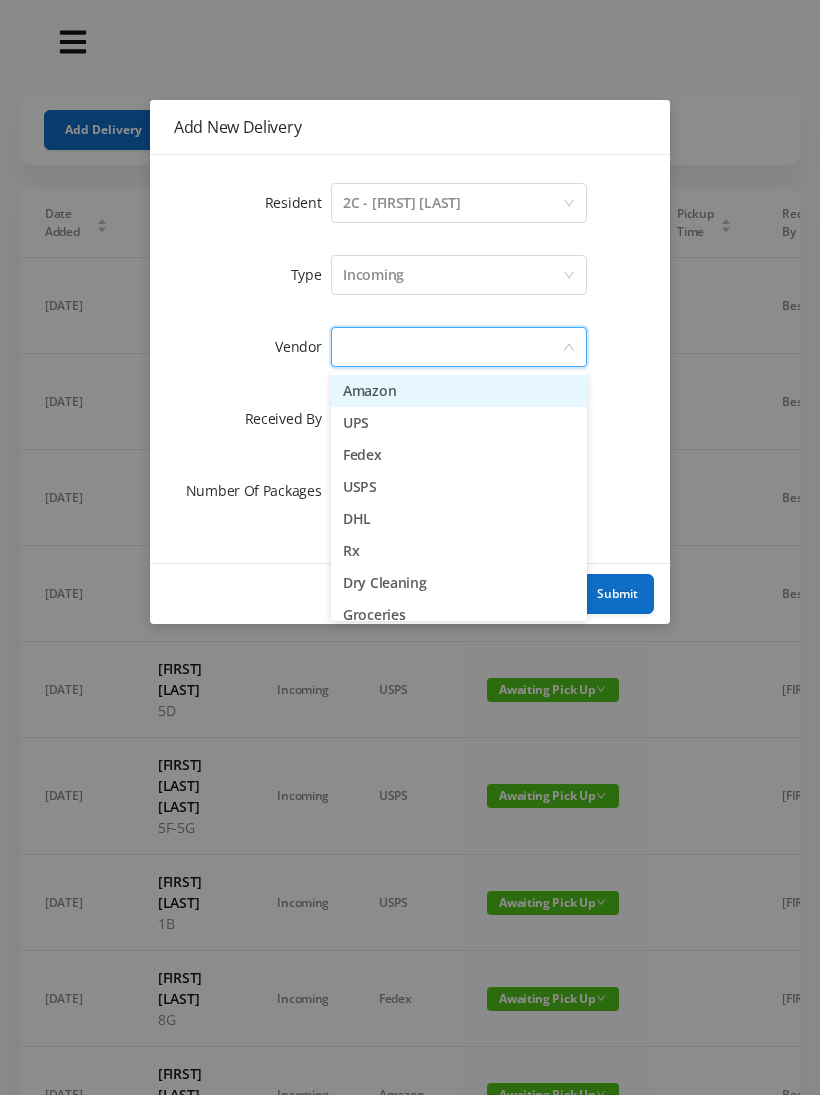 click on "Amazon" at bounding box center (459, 391) 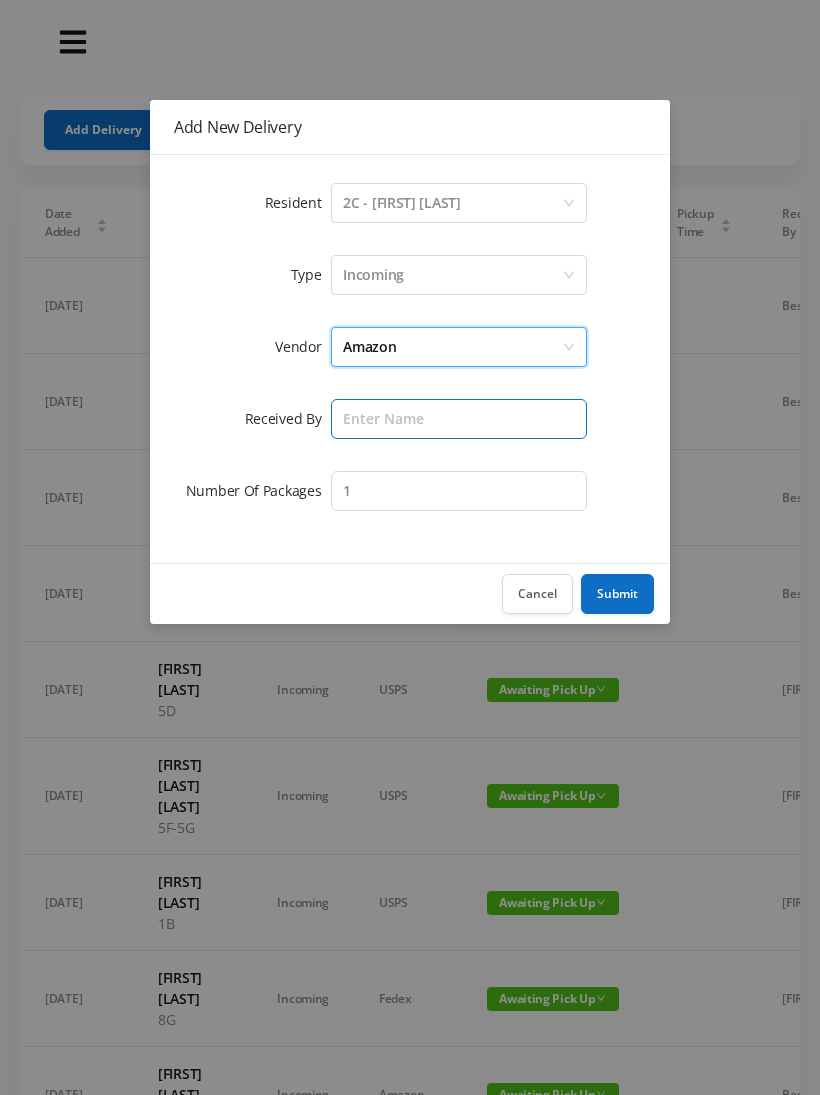 click at bounding box center [459, 419] 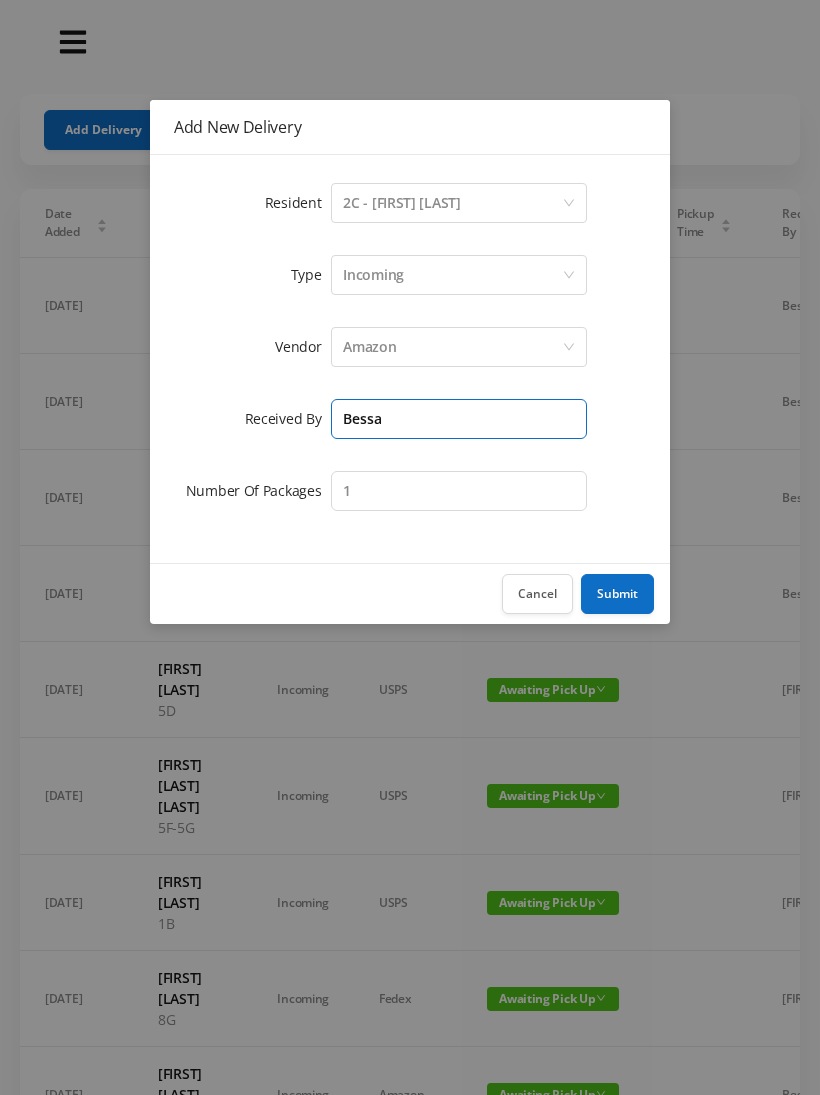 type on "Bessa" 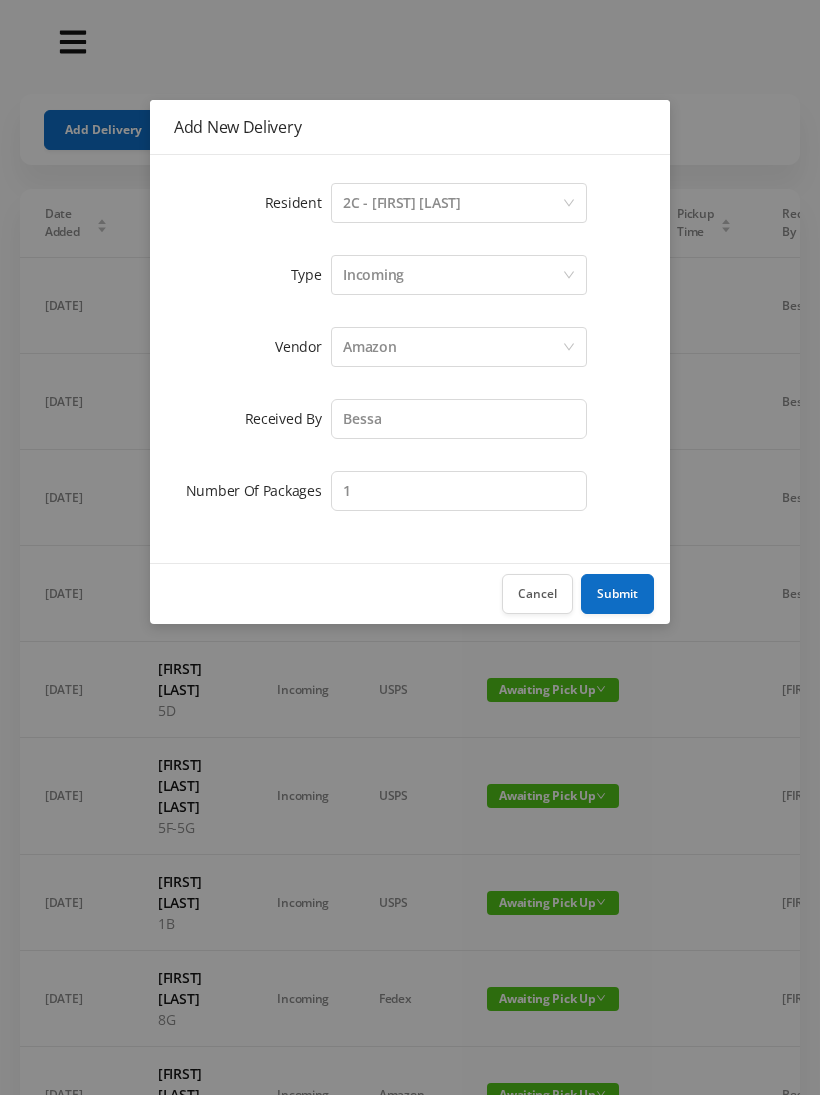 click on "Submit" at bounding box center (617, 594) 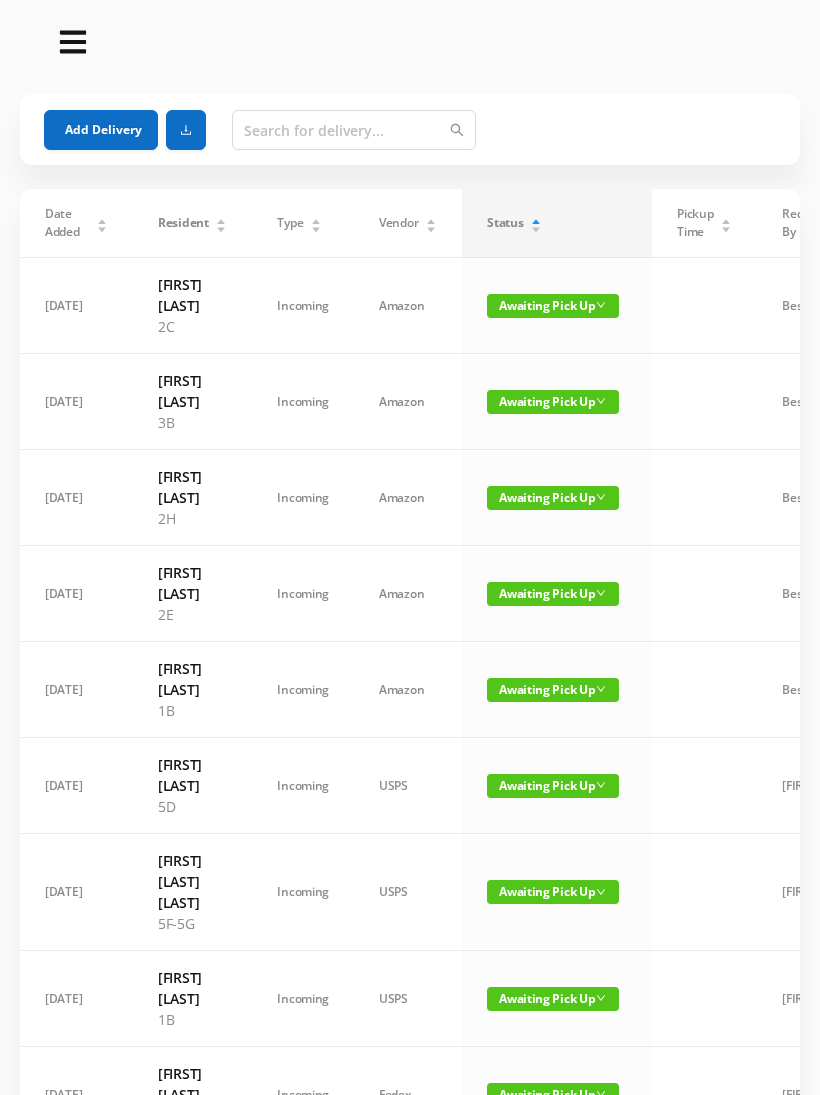 click on "Add Delivery" at bounding box center [101, 130] 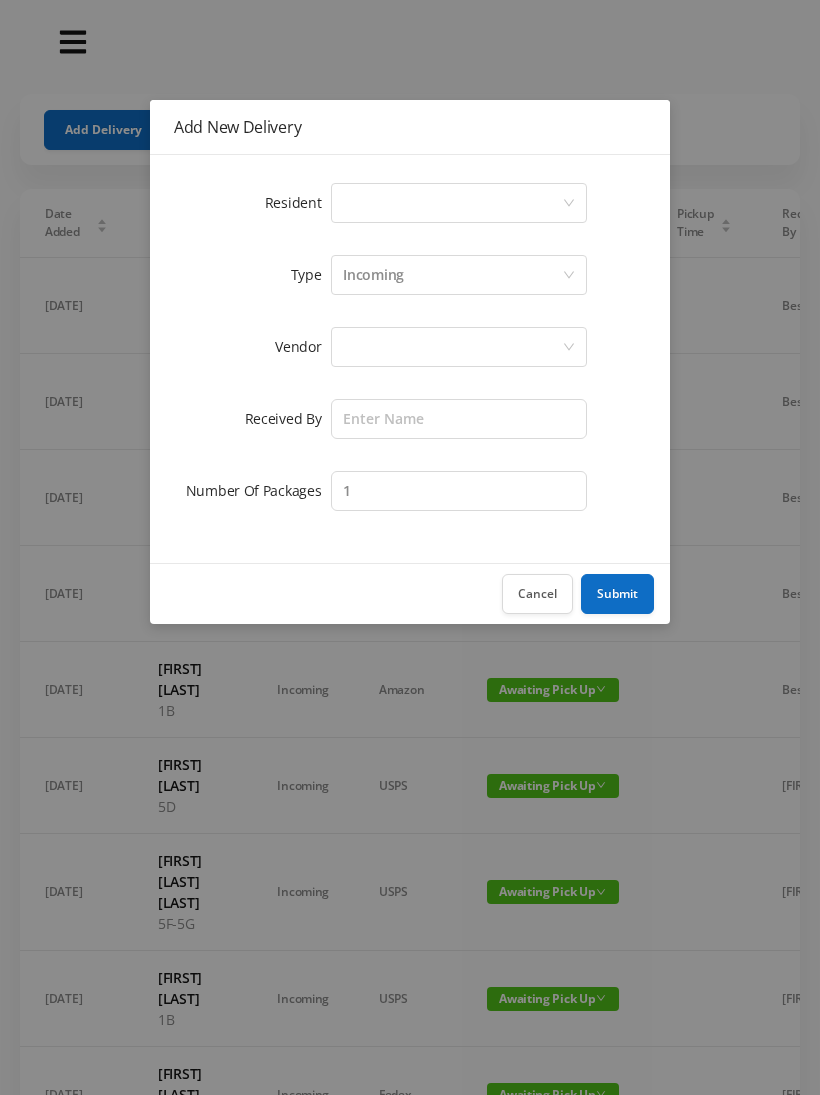 click on "Select a person" at bounding box center (452, 203) 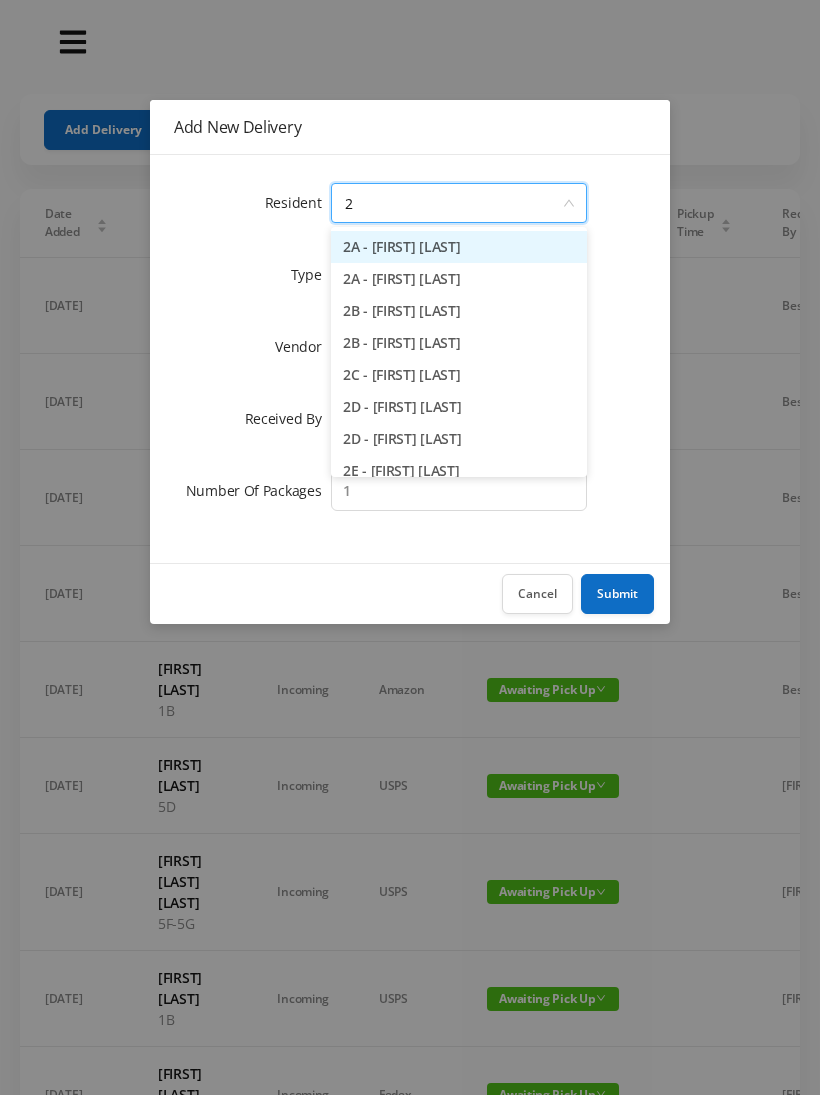 type on "2d" 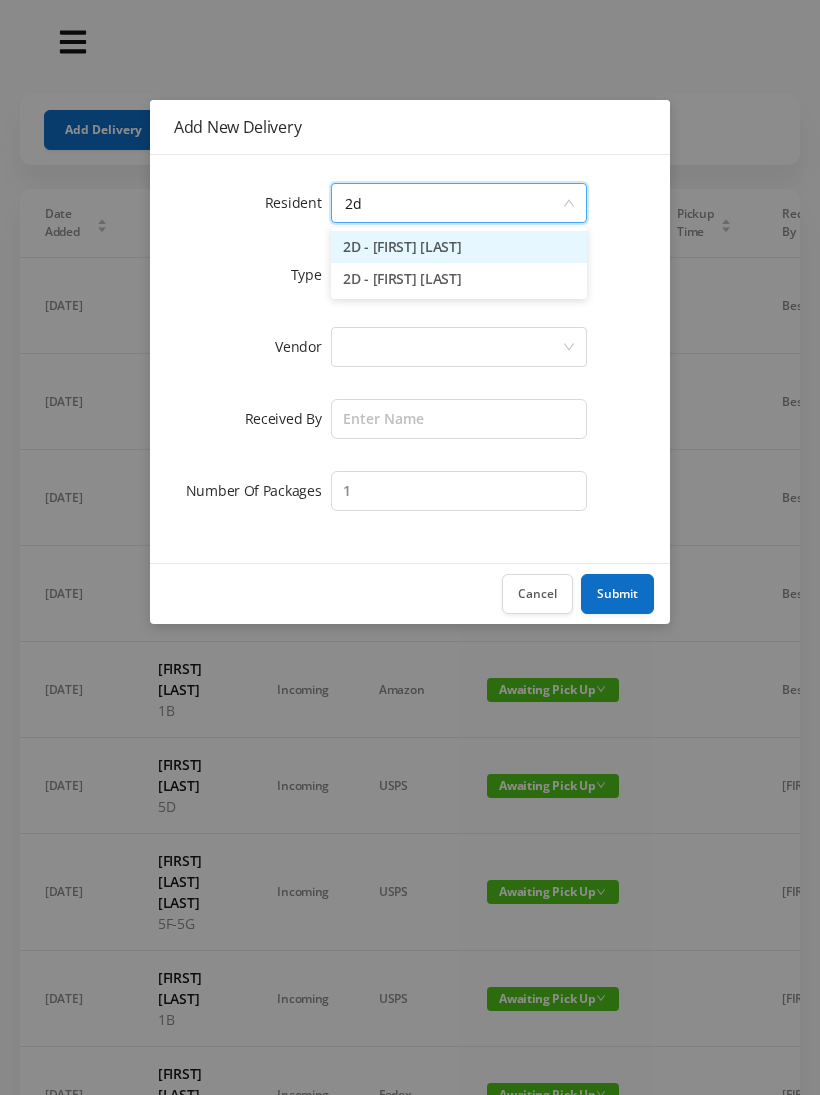 click on "2D - [FIRST] [LAST]" at bounding box center (459, 247) 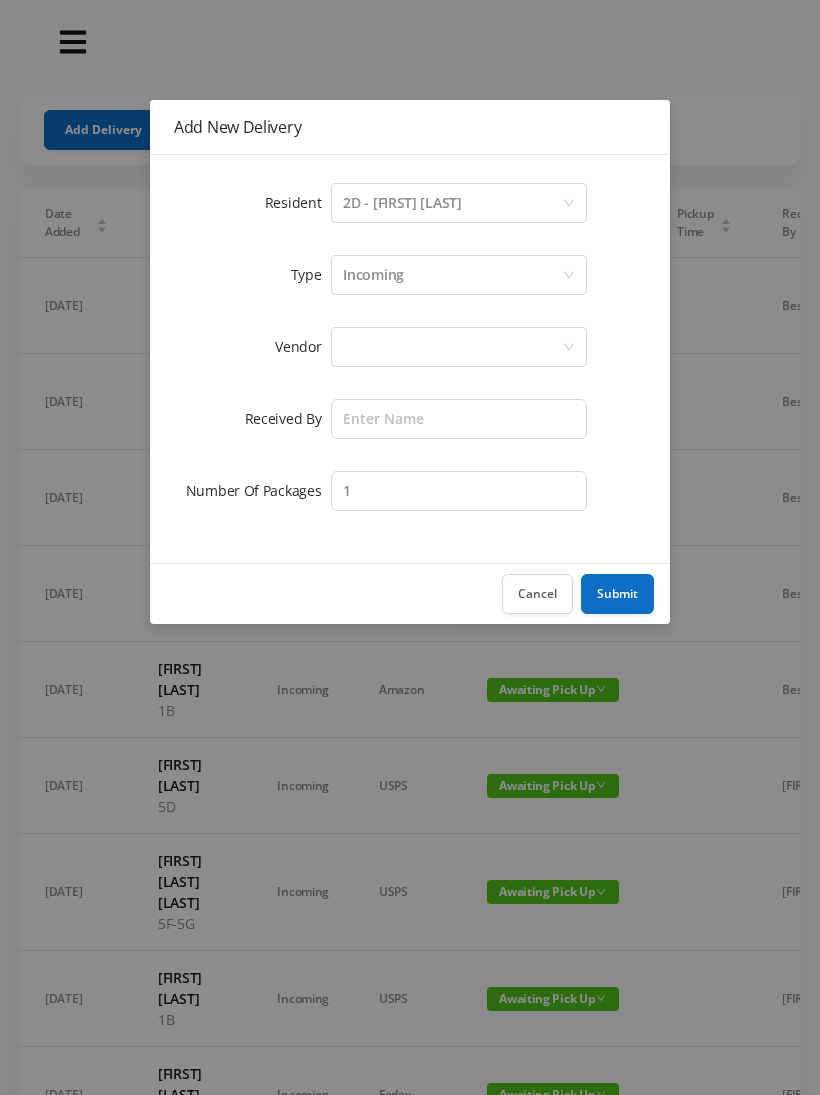 click at bounding box center (452, 347) 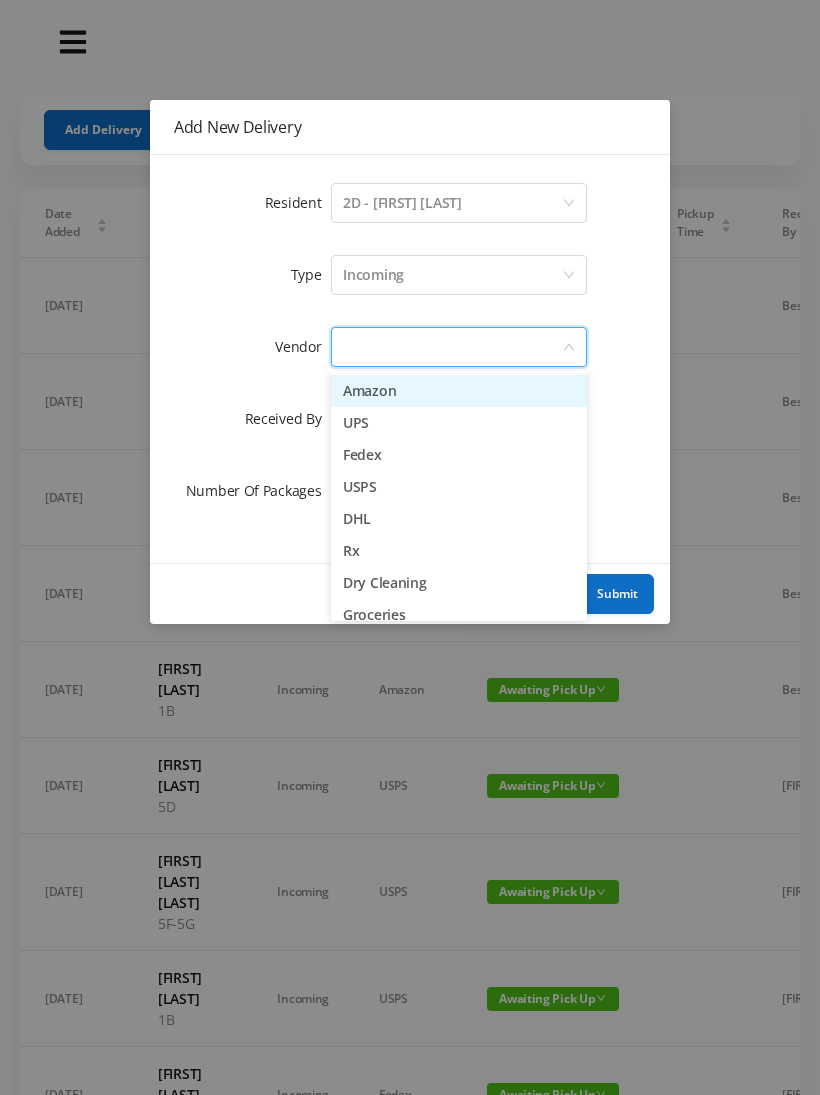 click on "Amazon" at bounding box center [459, 391] 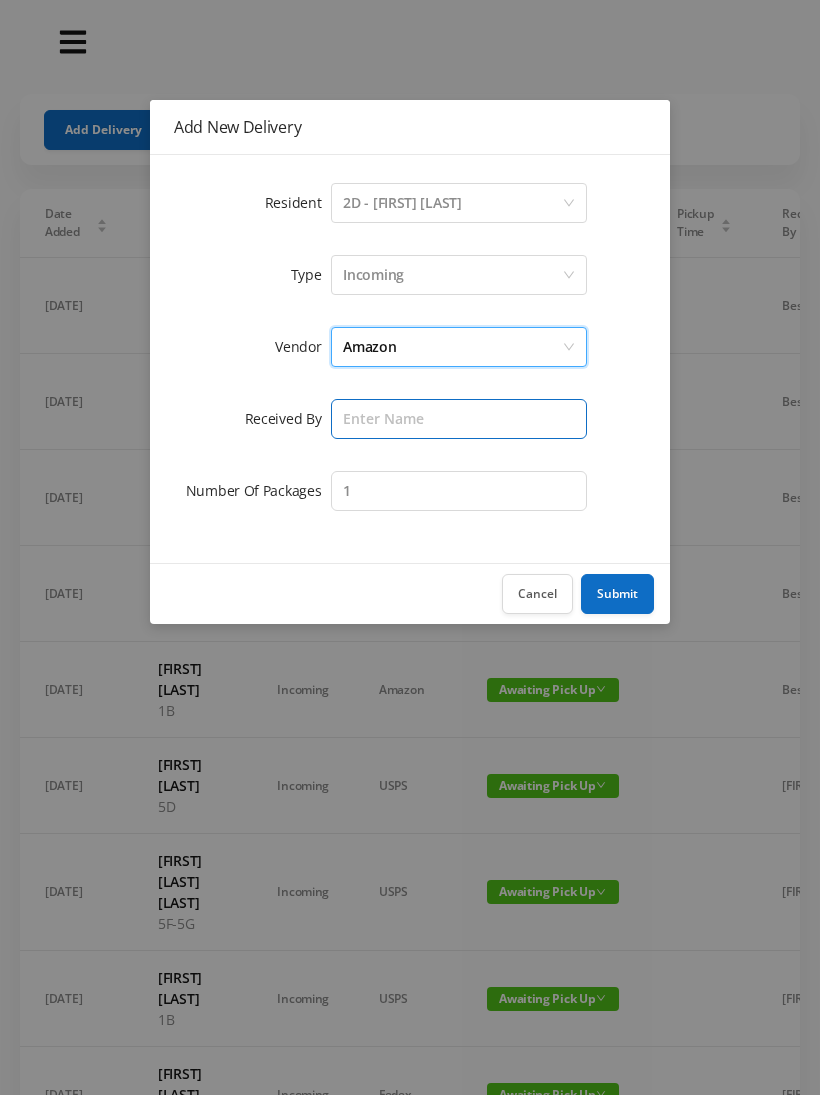 click at bounding box center [459, 419] 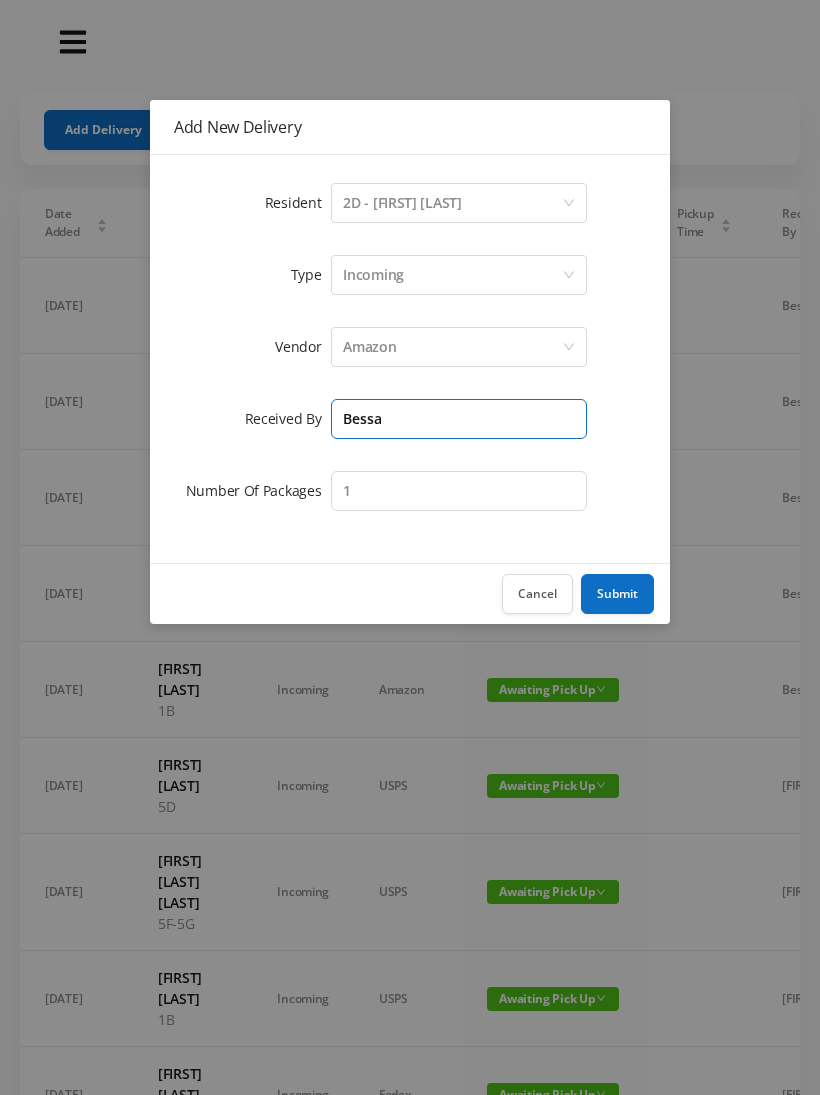 type on "Bessa" 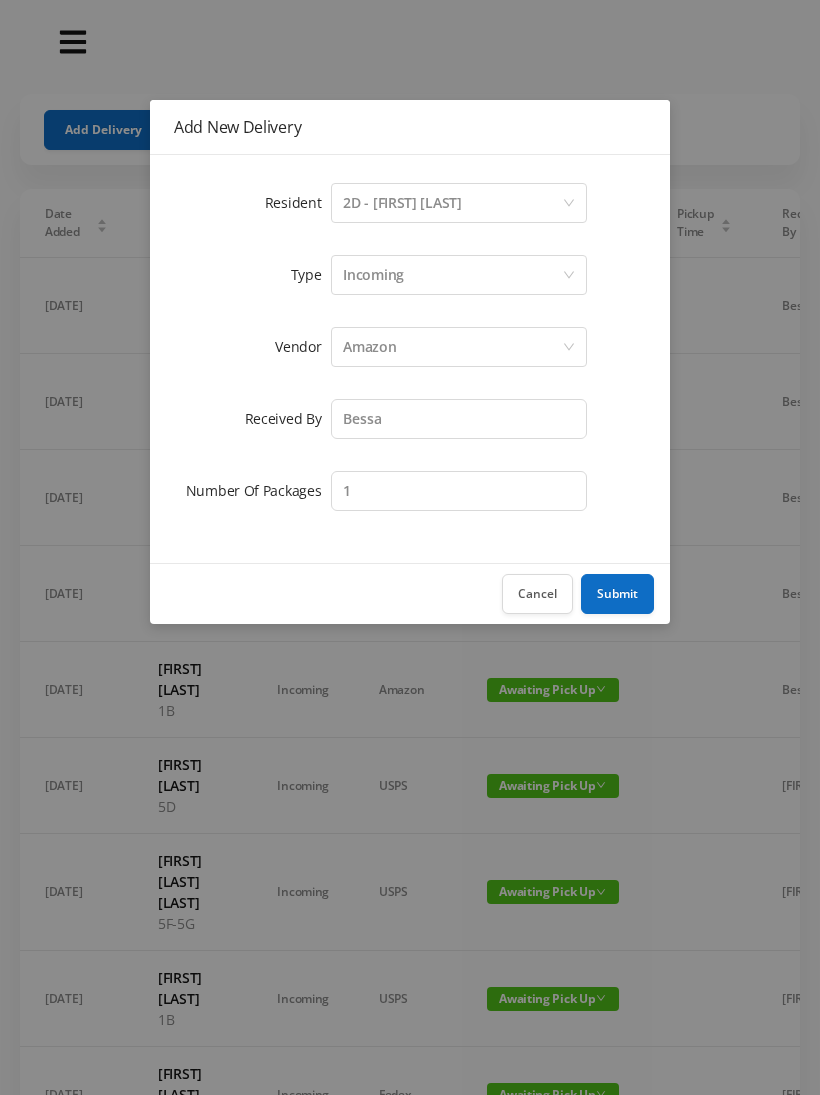 click on "Submit" at bounding box center [617, 594] 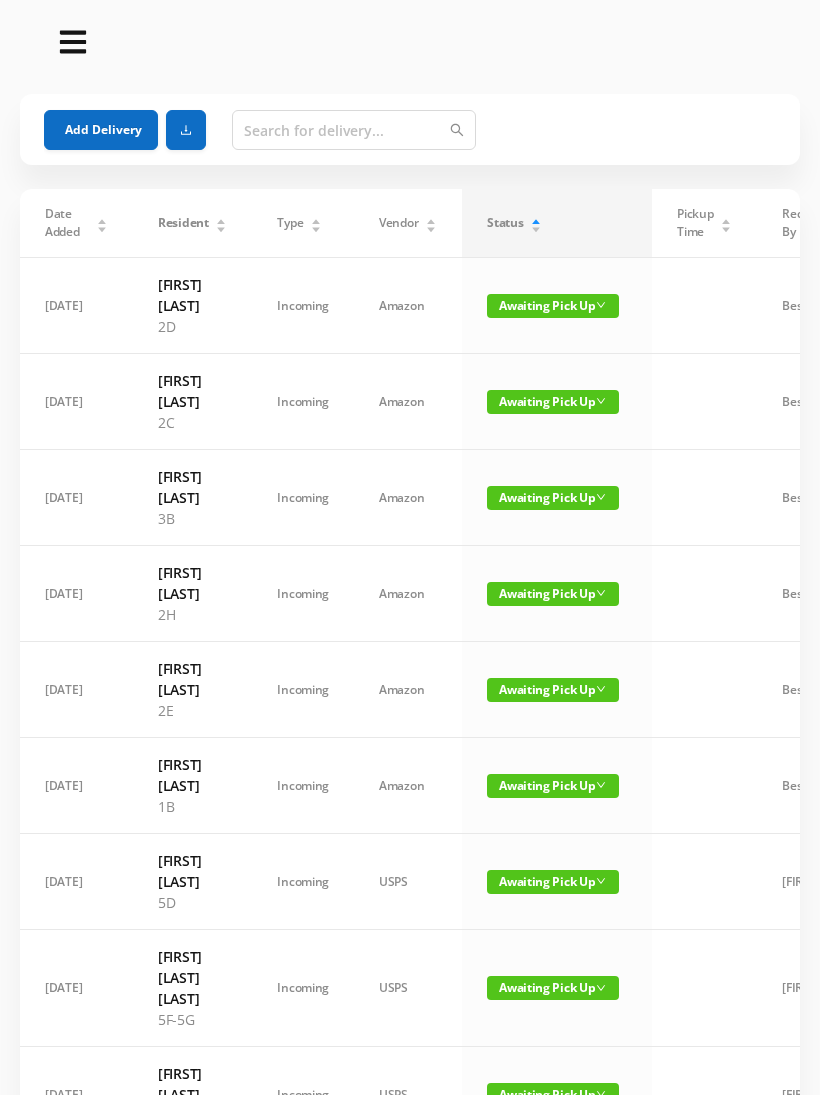 click on "Awaiting Pick Up" at bounding box center [553, 594] 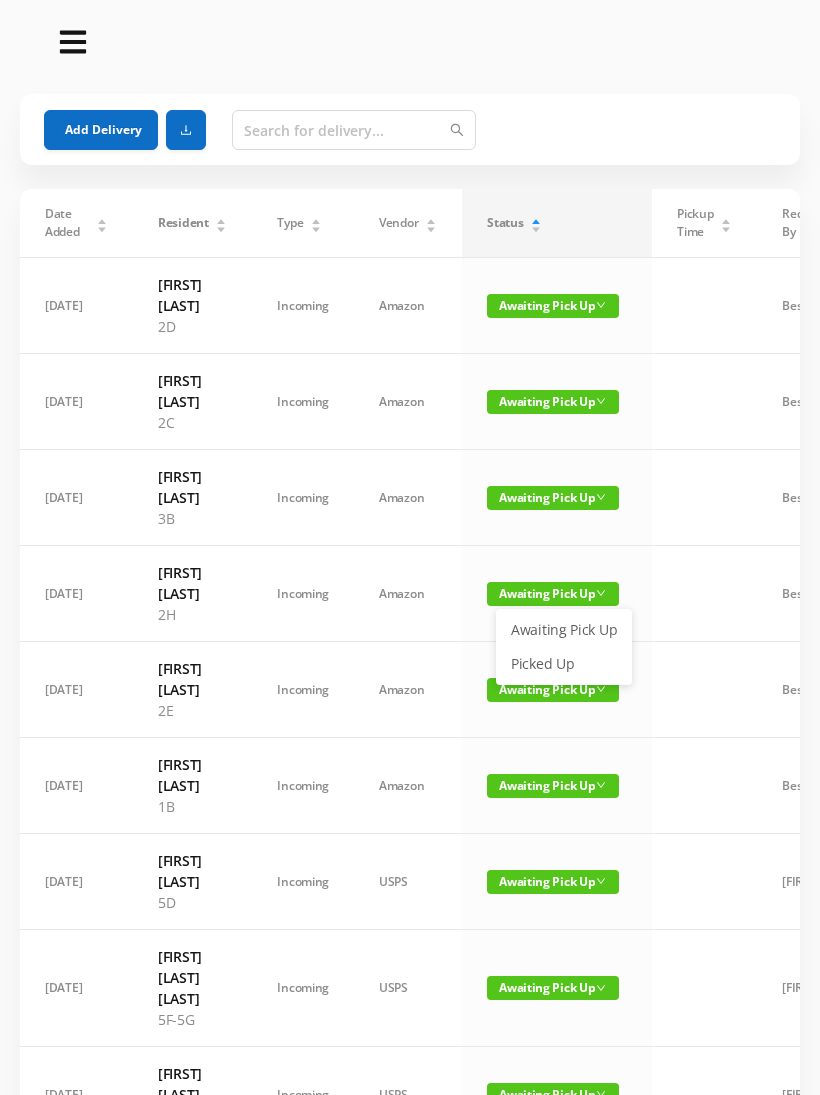 click on "Picked Up" at bounding box center [564, 664] 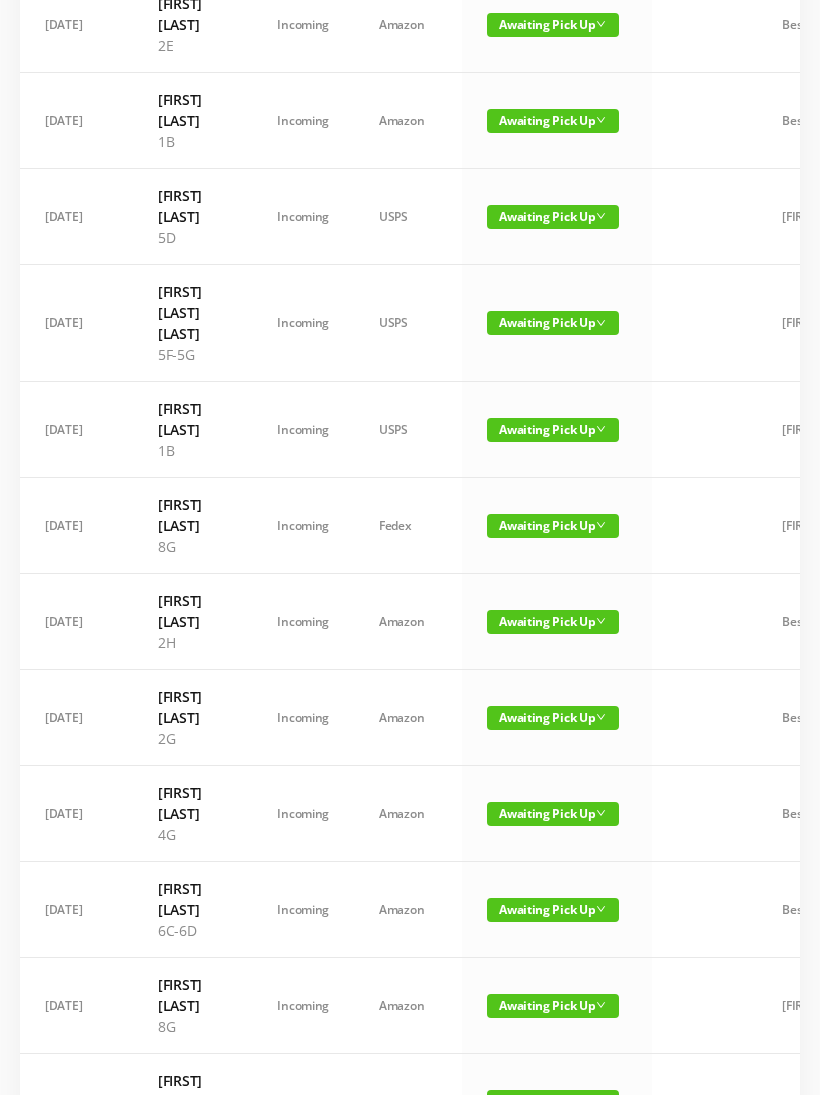 scroll, scrollTop: 569, scrollLeft: 0, axis: vertical 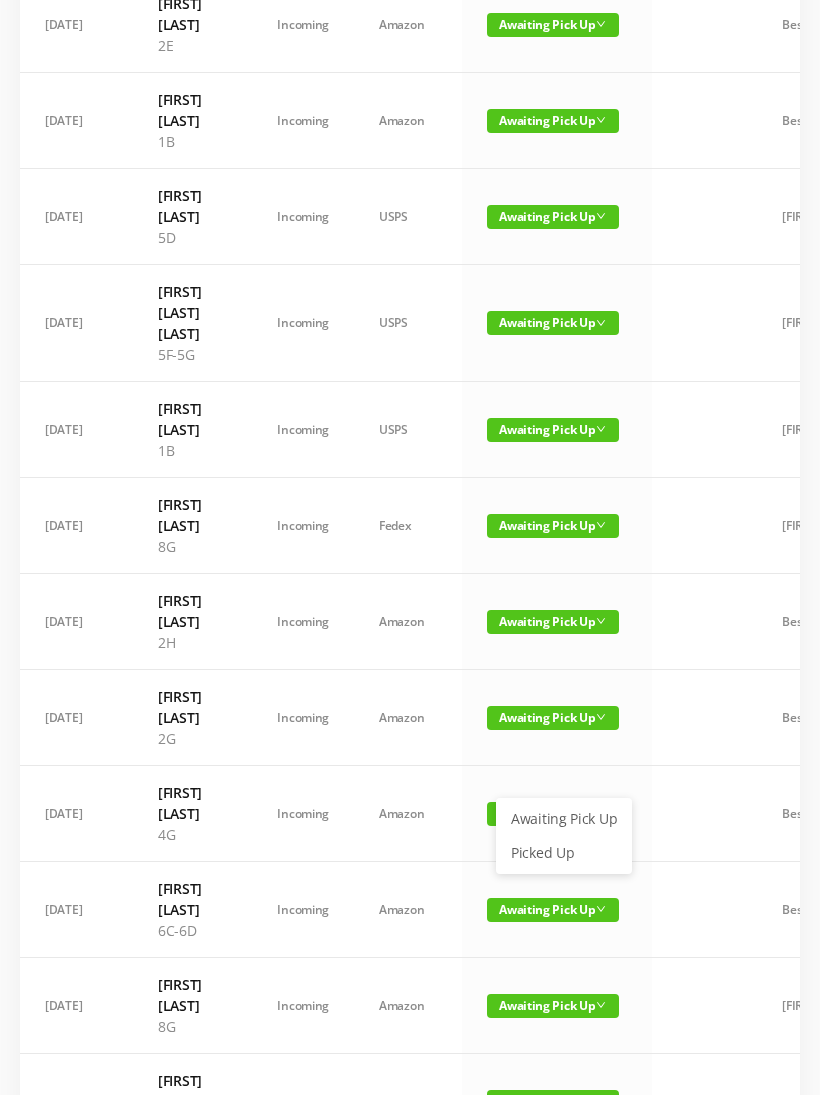 click on "Picked Up" at bounding box center (564, 853) 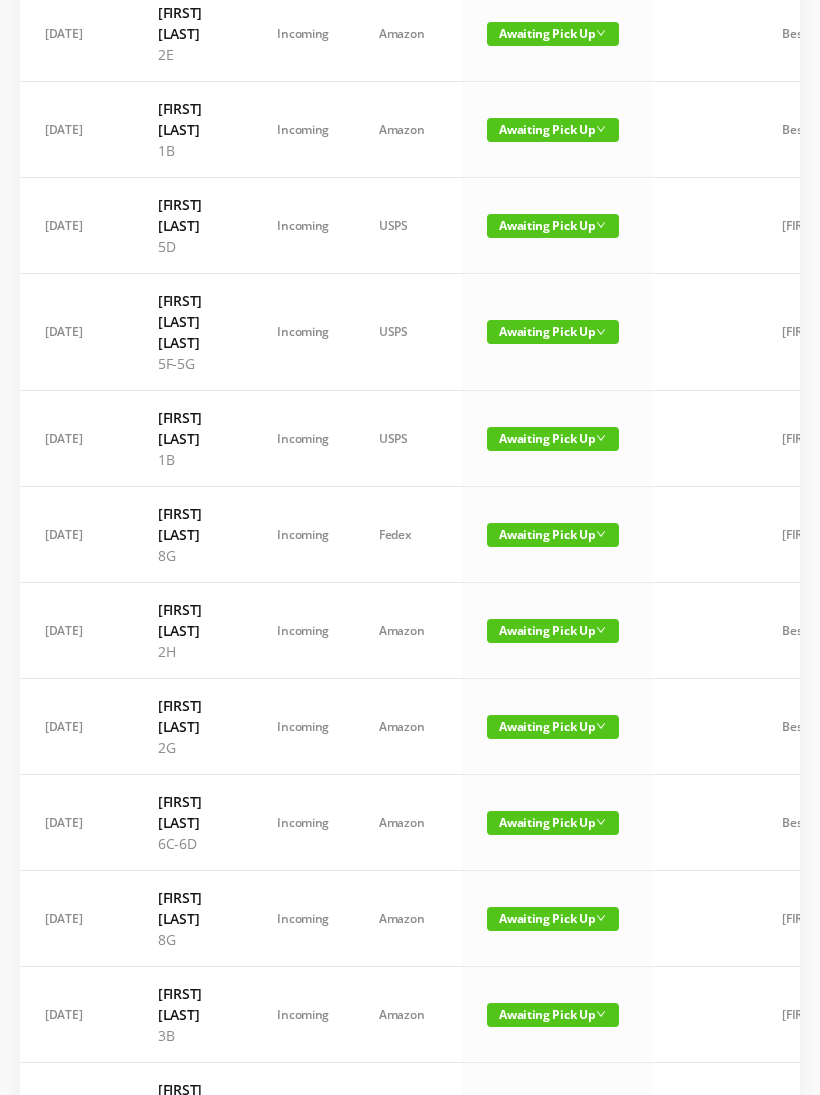 scroll, scrollTop: 559, scrollLeft: 0, axis: vertical 